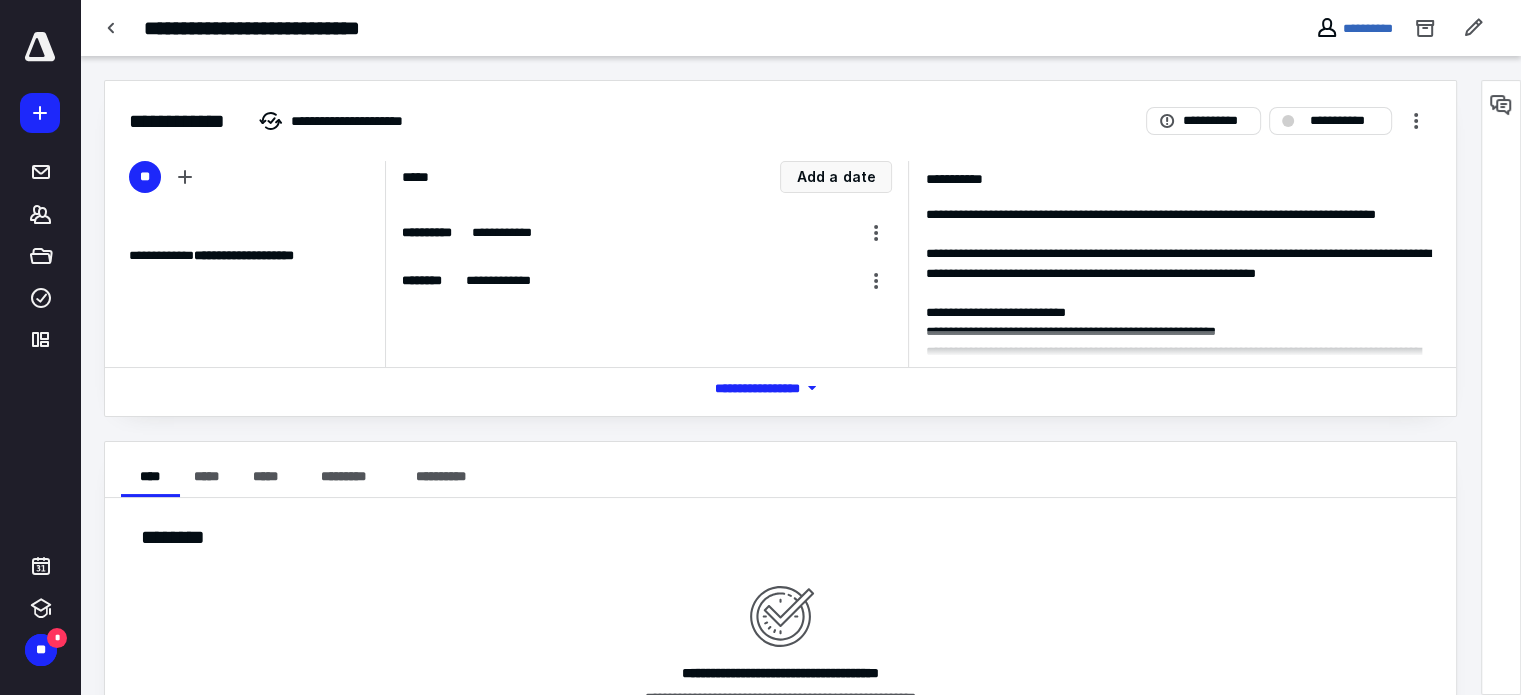 scroll, scrollTop: 0, scrollLeft: 0, axis: both 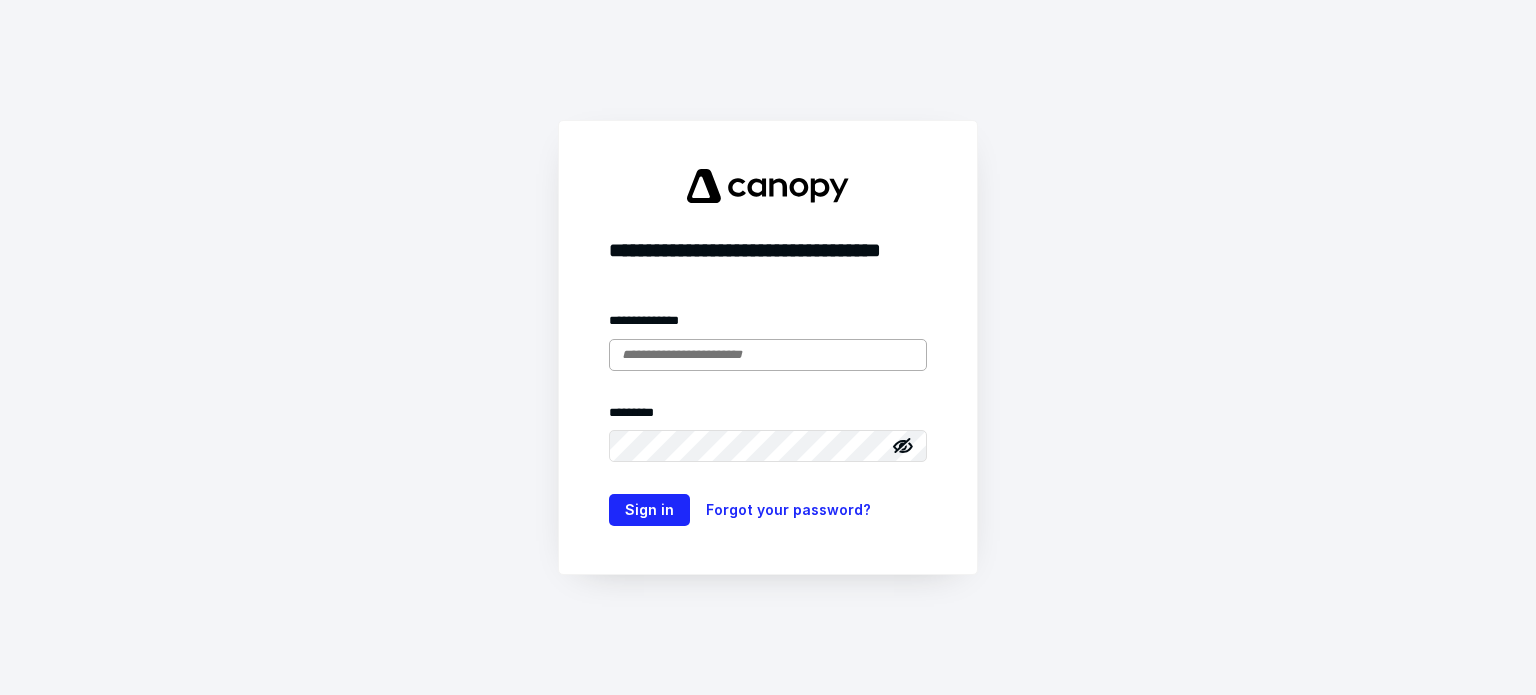 type on "**********" 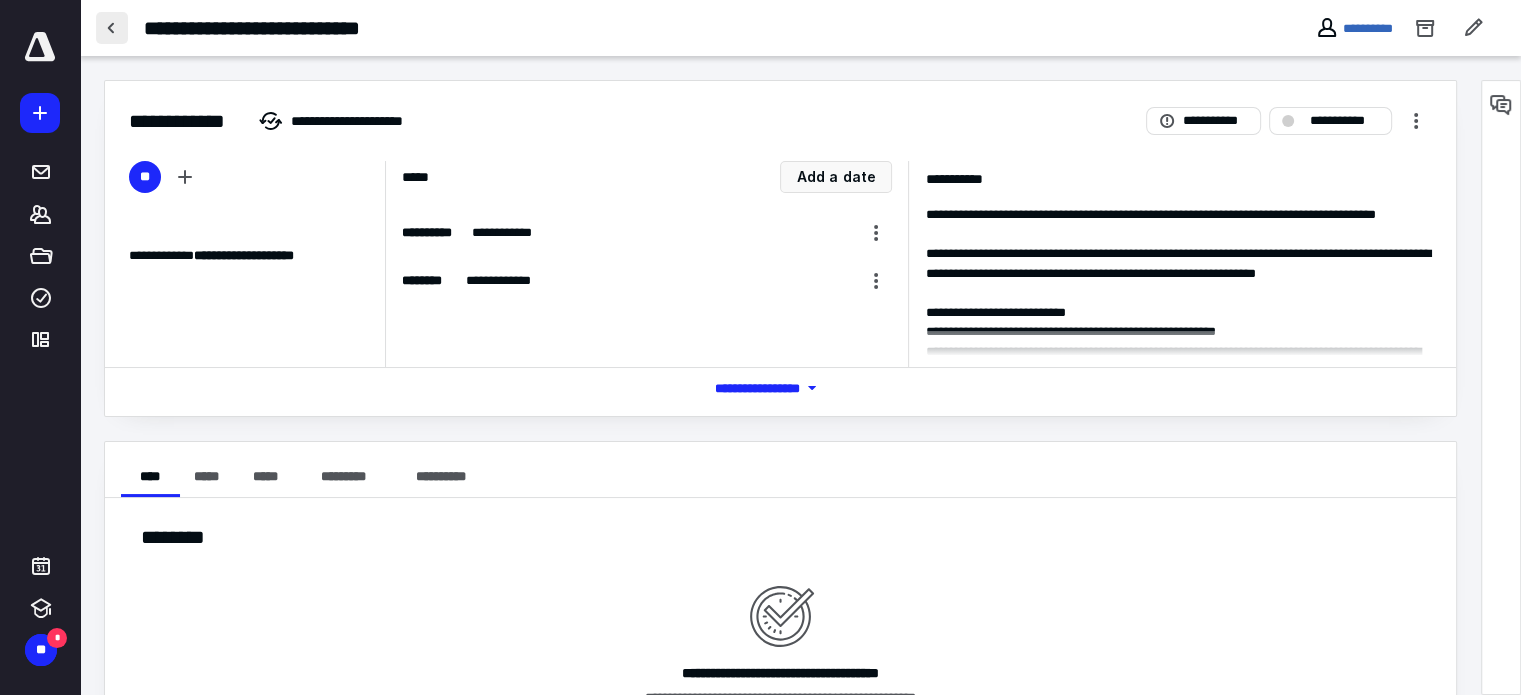 click at bounding box center [112, 28] 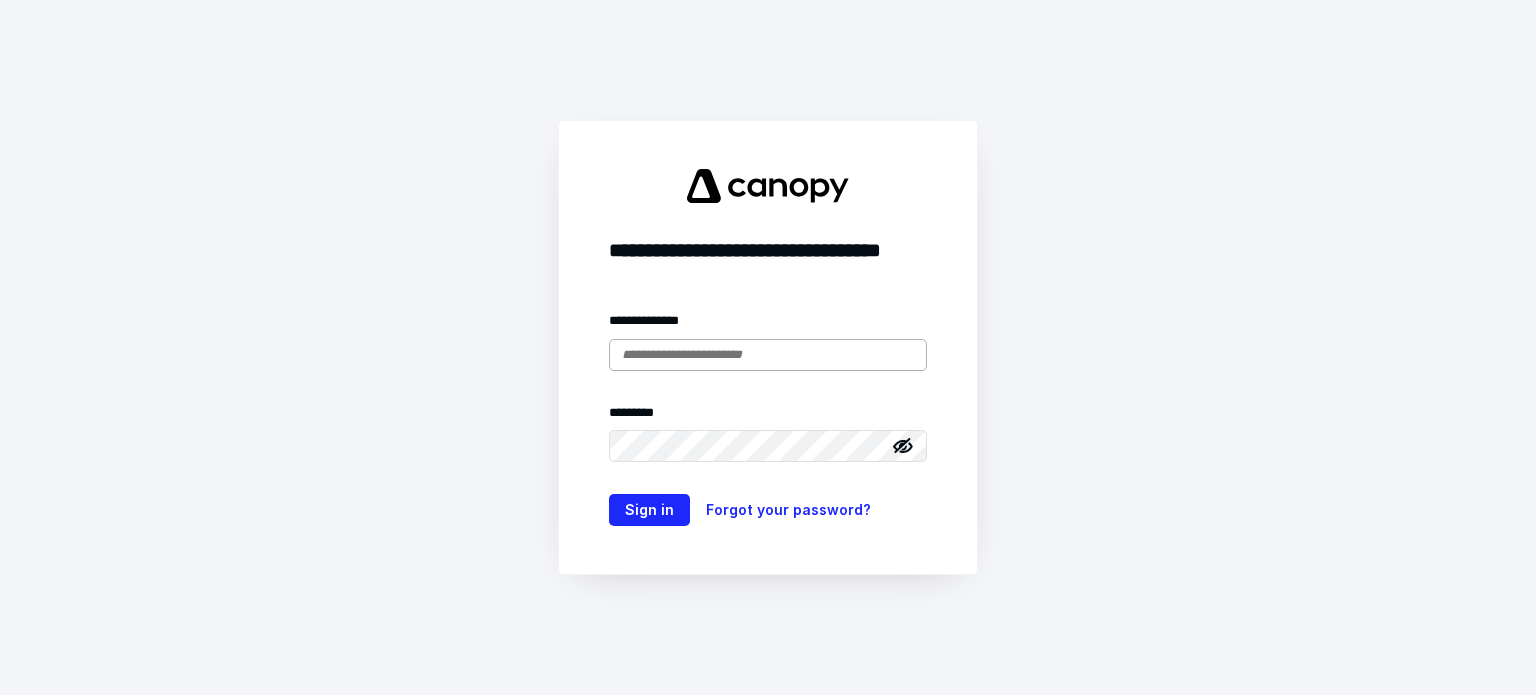 click at bounding box center (768, 355) 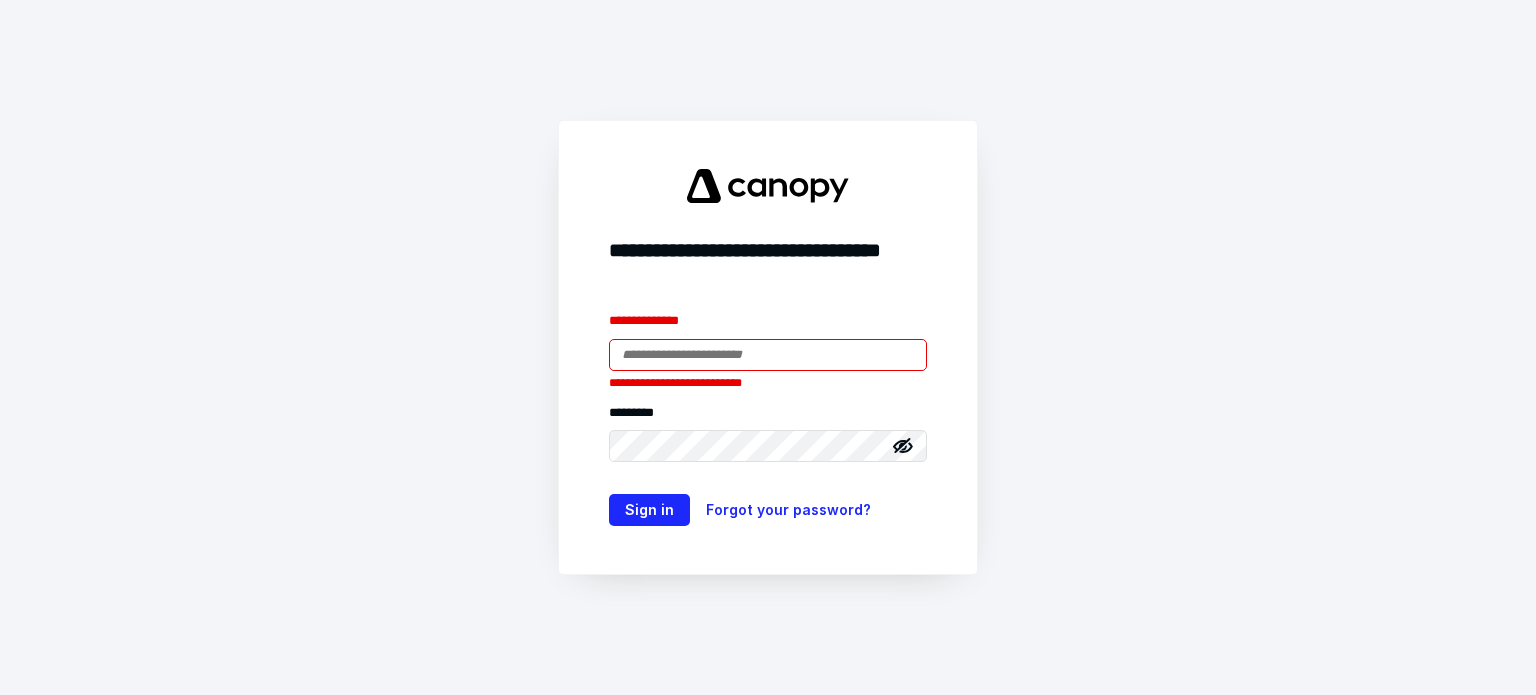 click at bounding box center [903, 355] 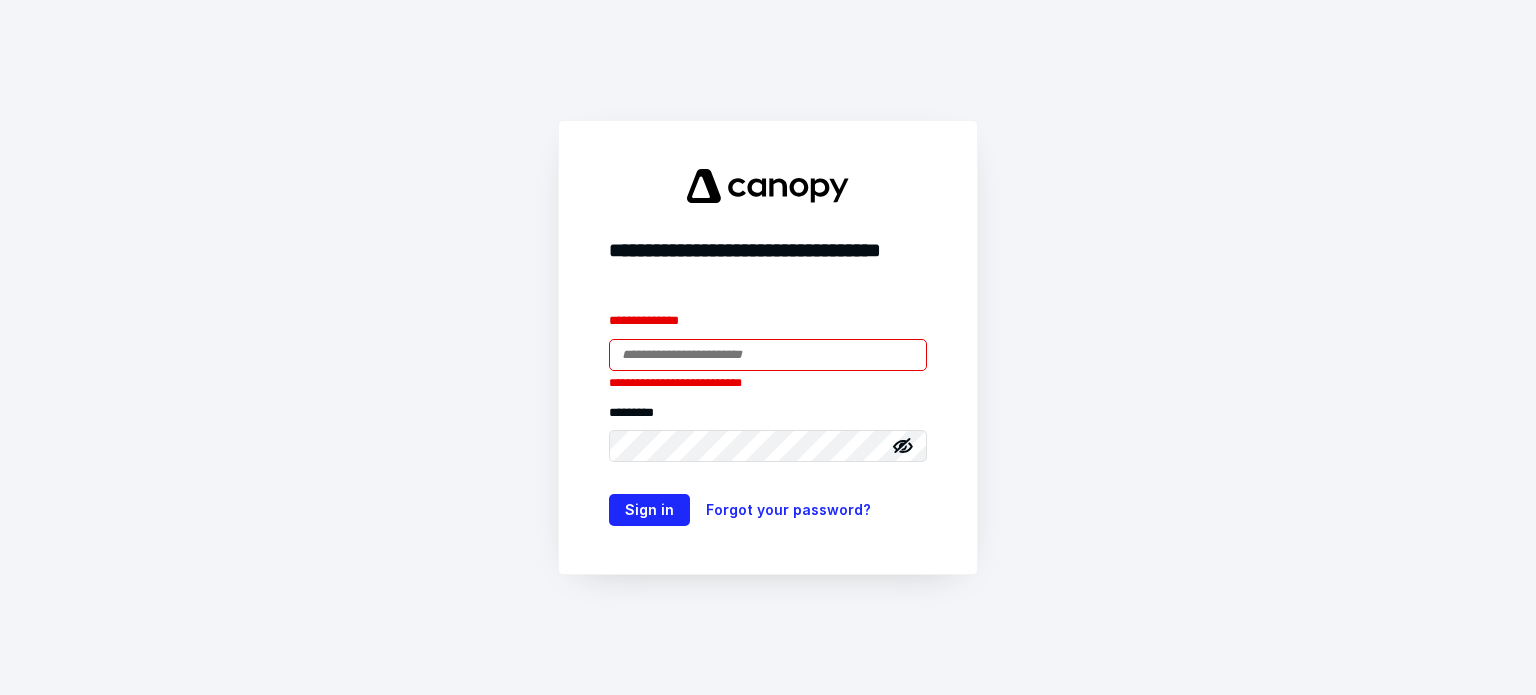 type on "**********" 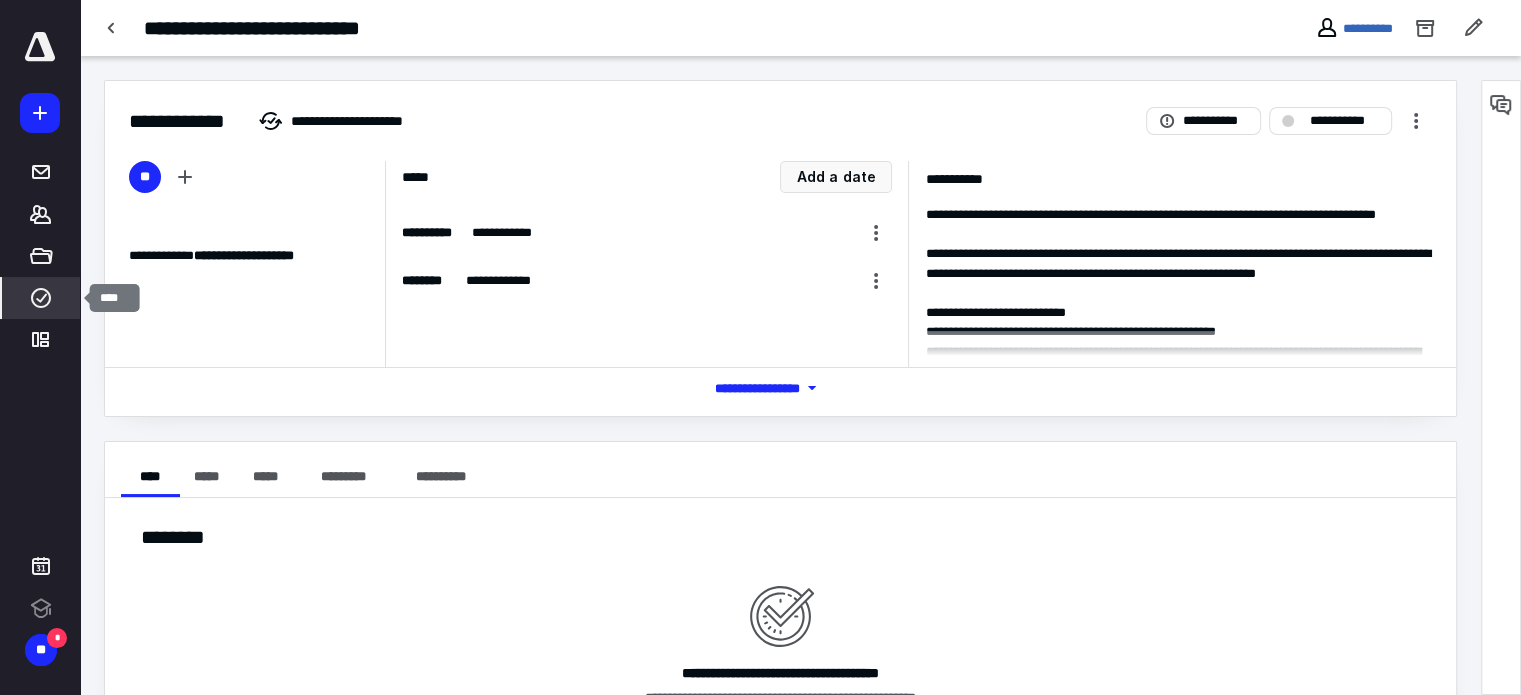 click 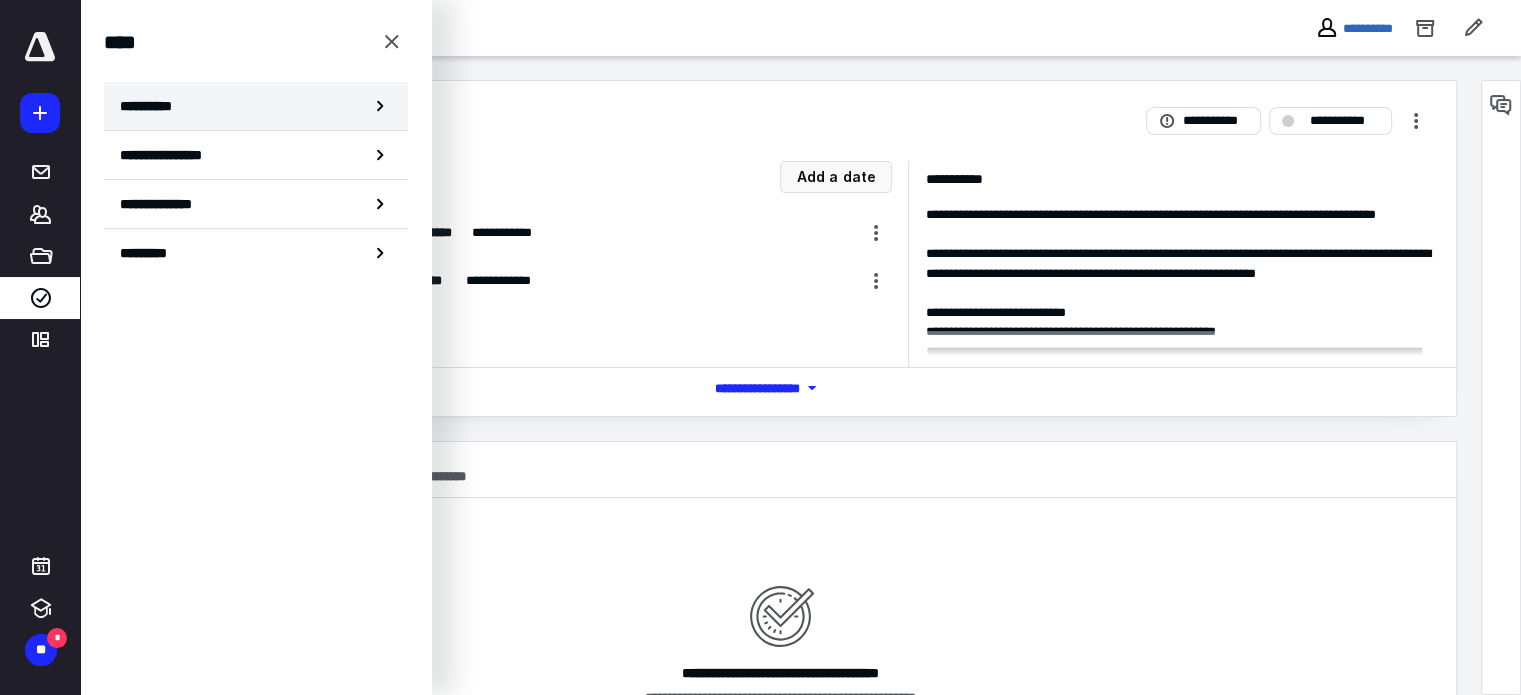 click on "**********" at bounding box center (256, 106) 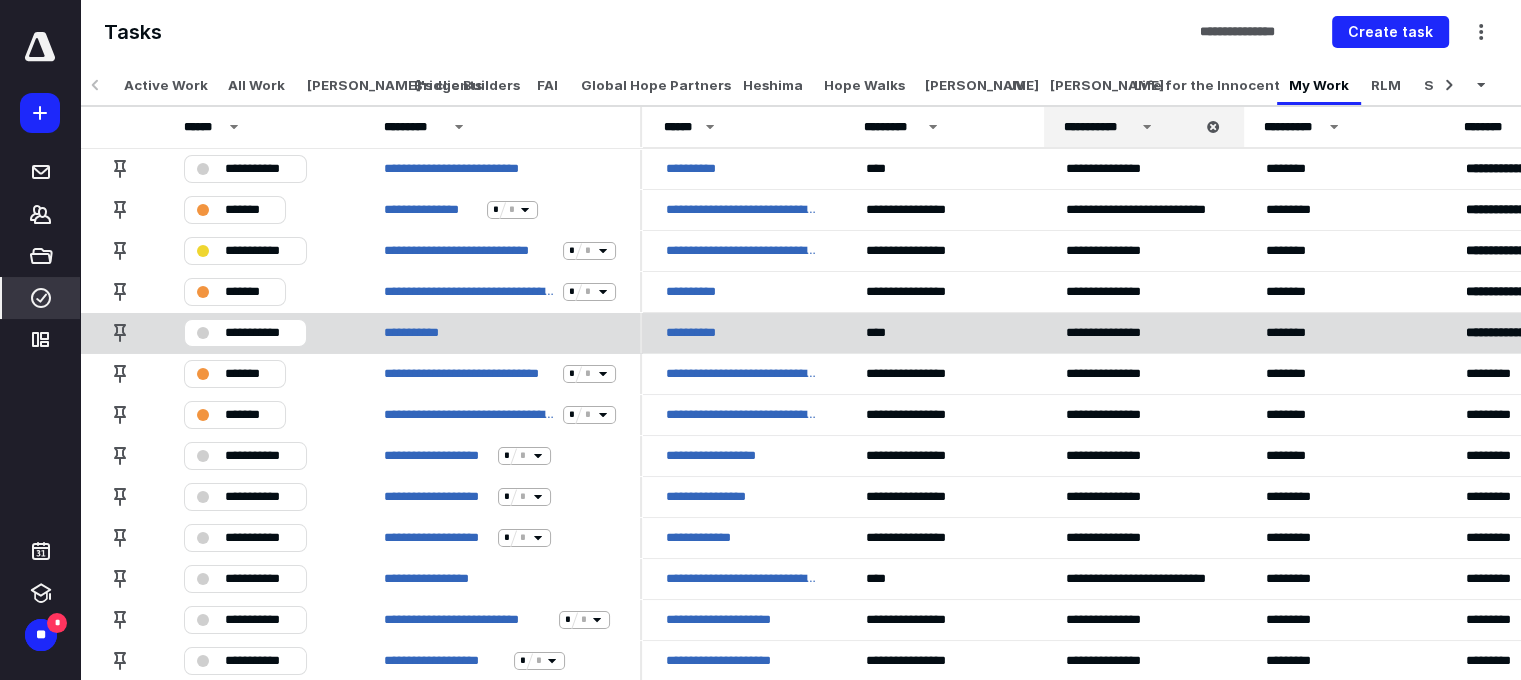 click on "**********" at bounding box center [259, 333] 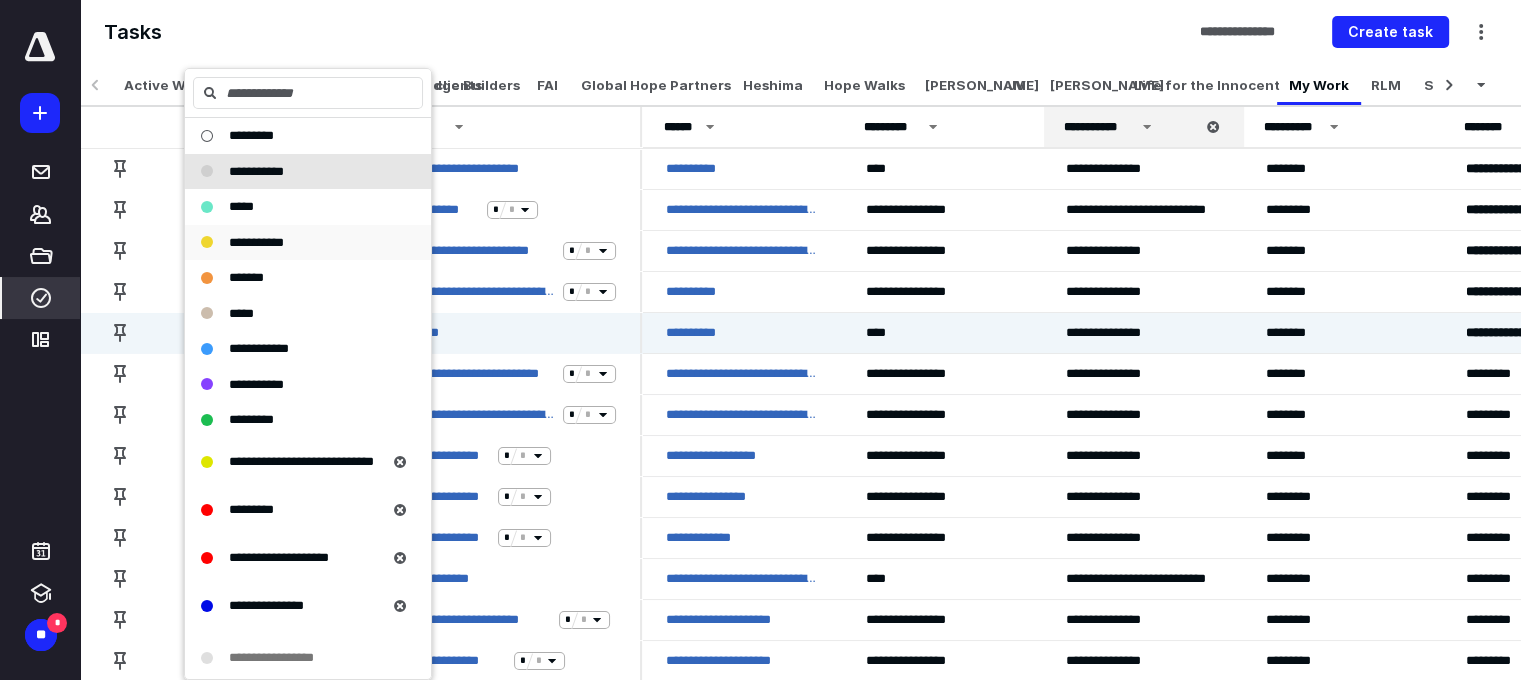click on "**********" at bounding box center (256, 242) 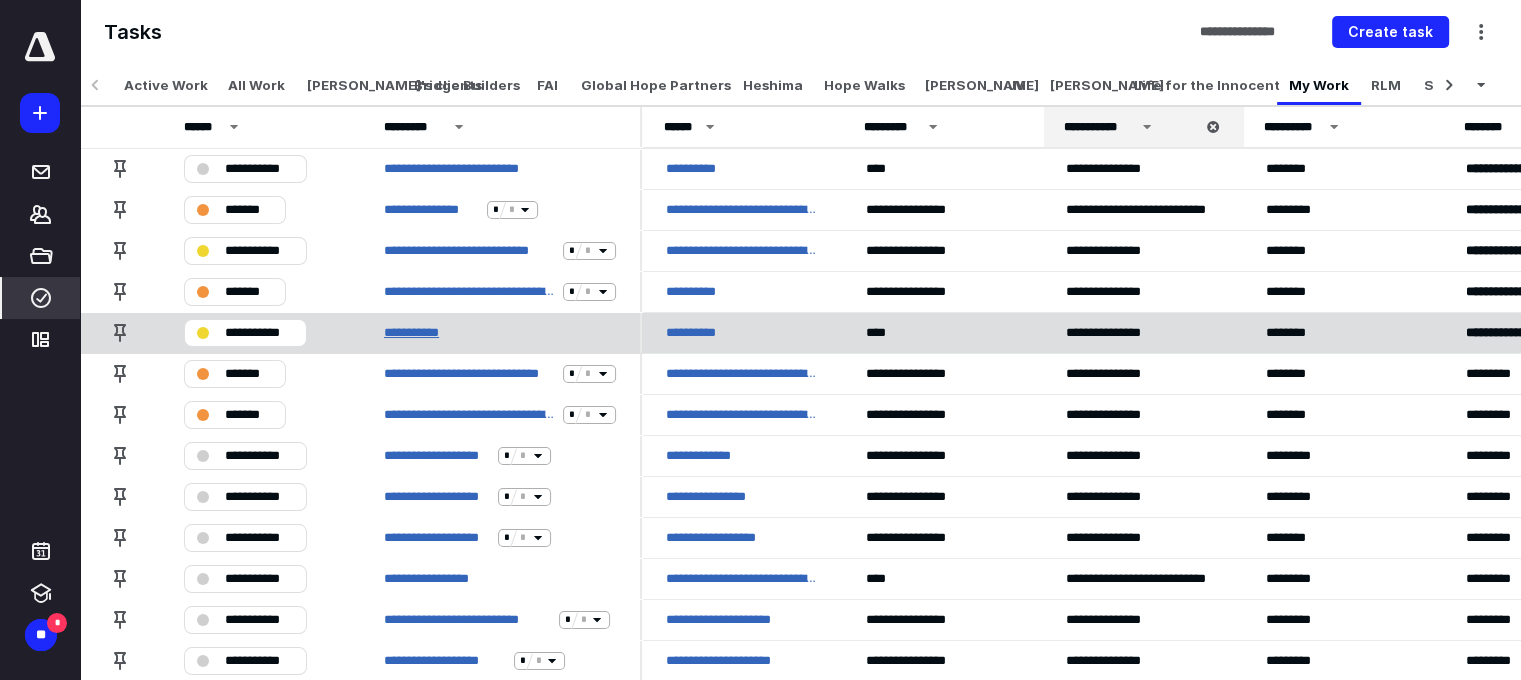 click on "**********" at bounding box center (419, 333) 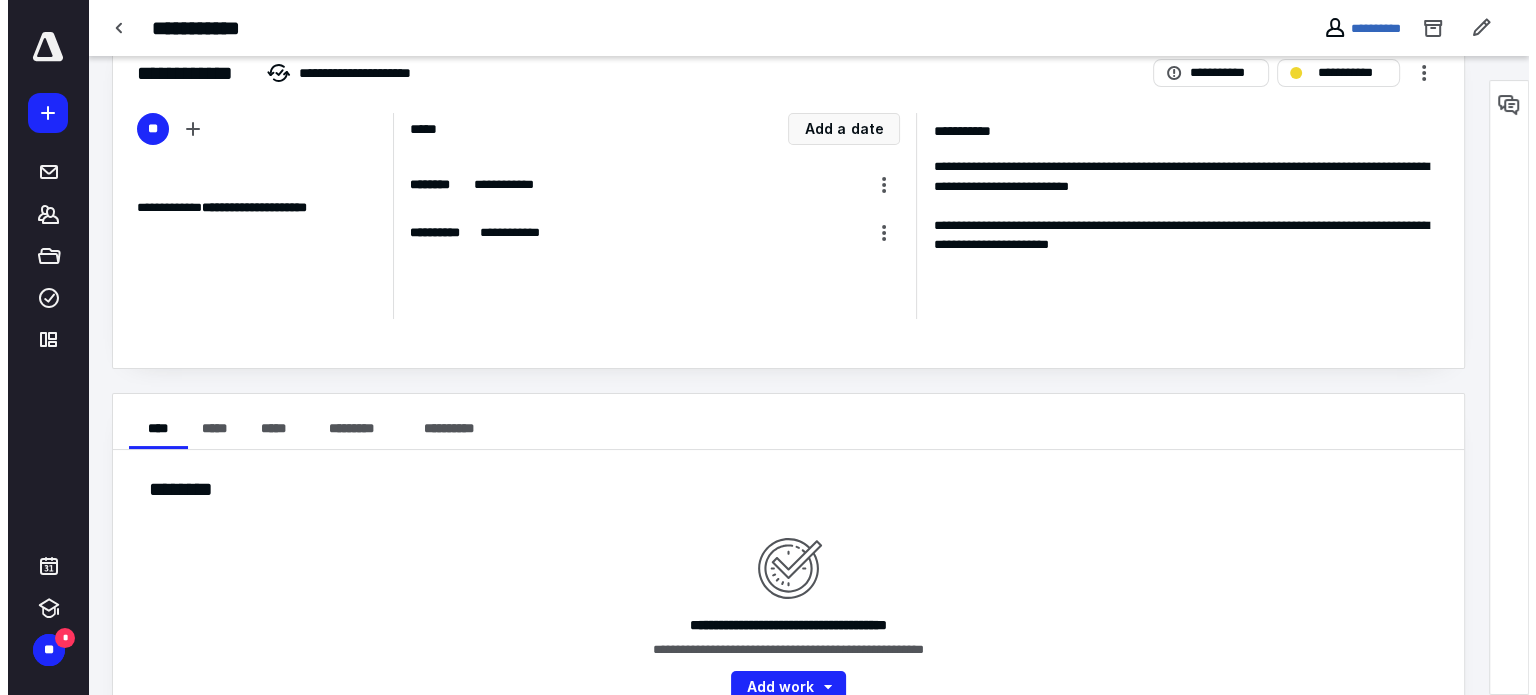 scroll, scrollTop: 103, scrollLeft: 0, axis: vertical 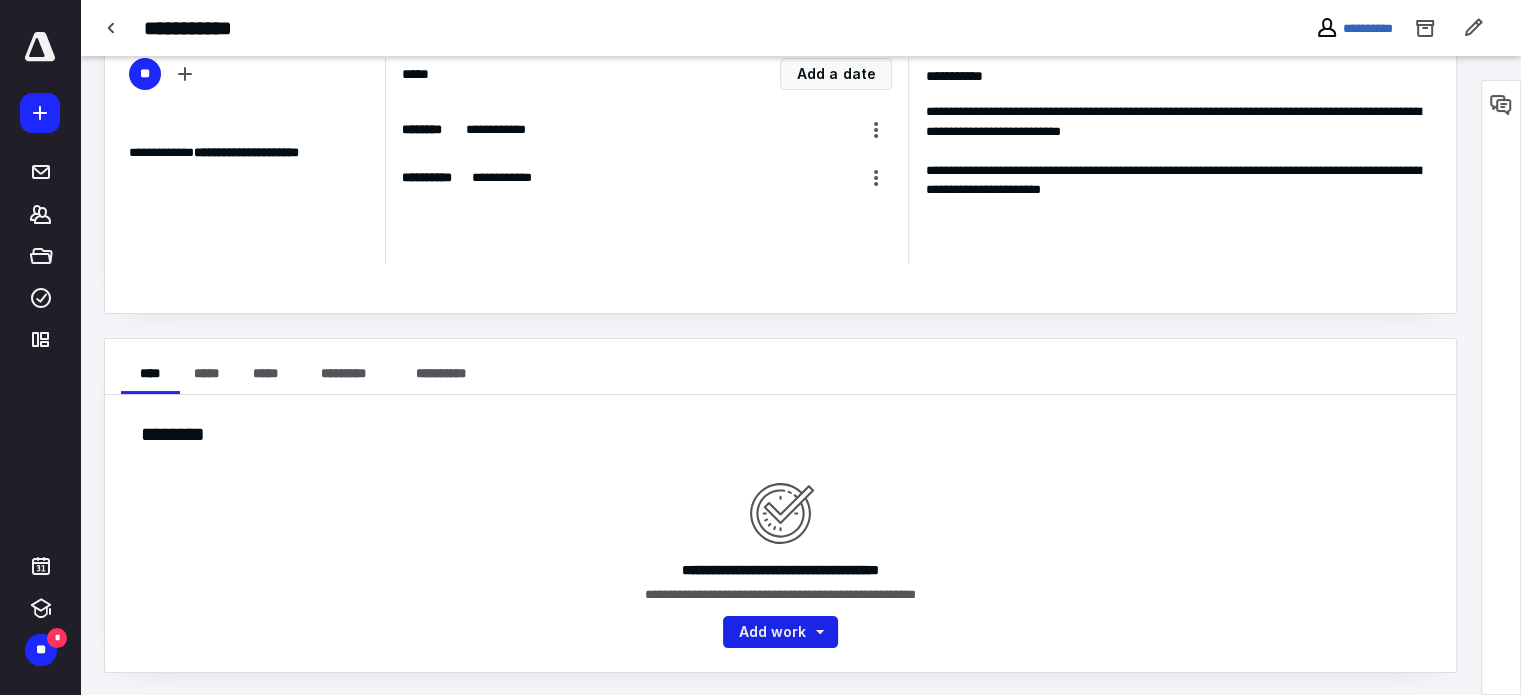 click on "Add work" at bounding box center [780, 632] 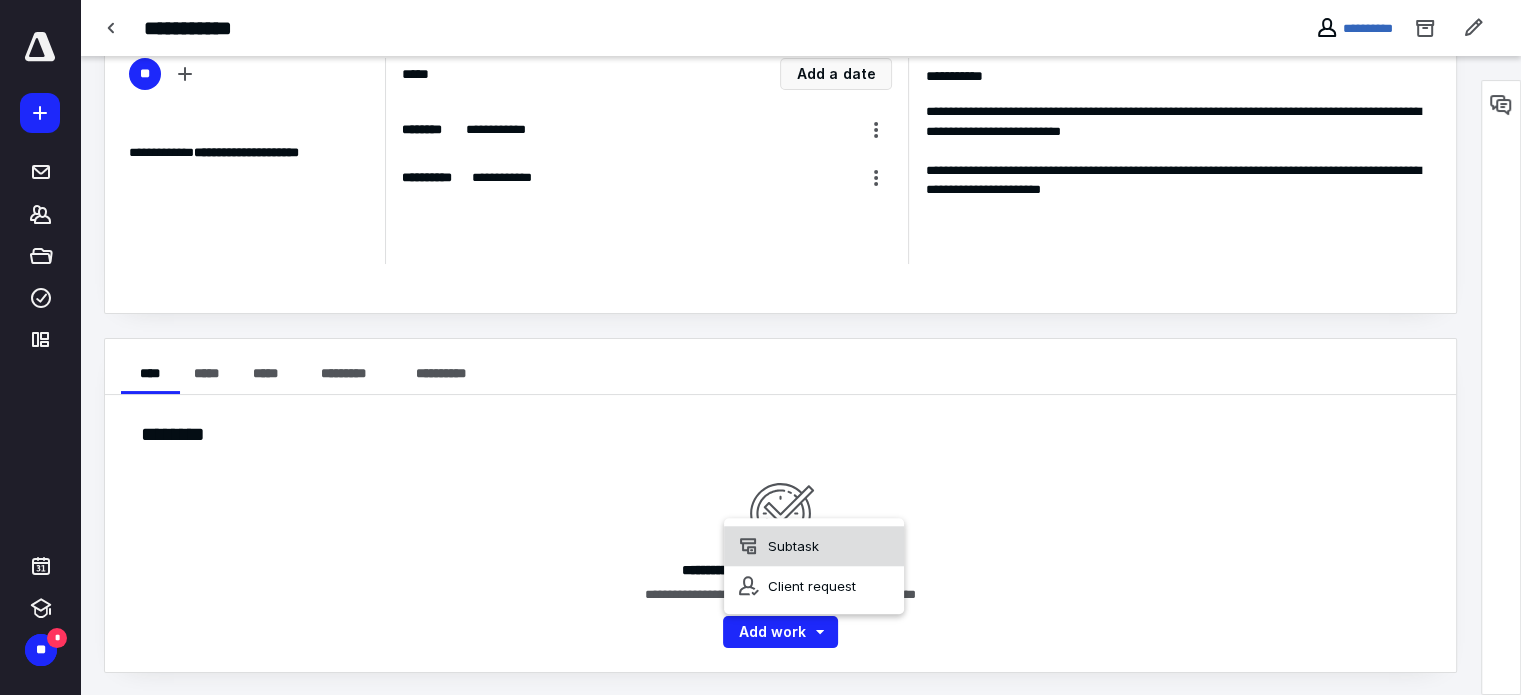 click on "Subtask" at bounding box center (814, 546) 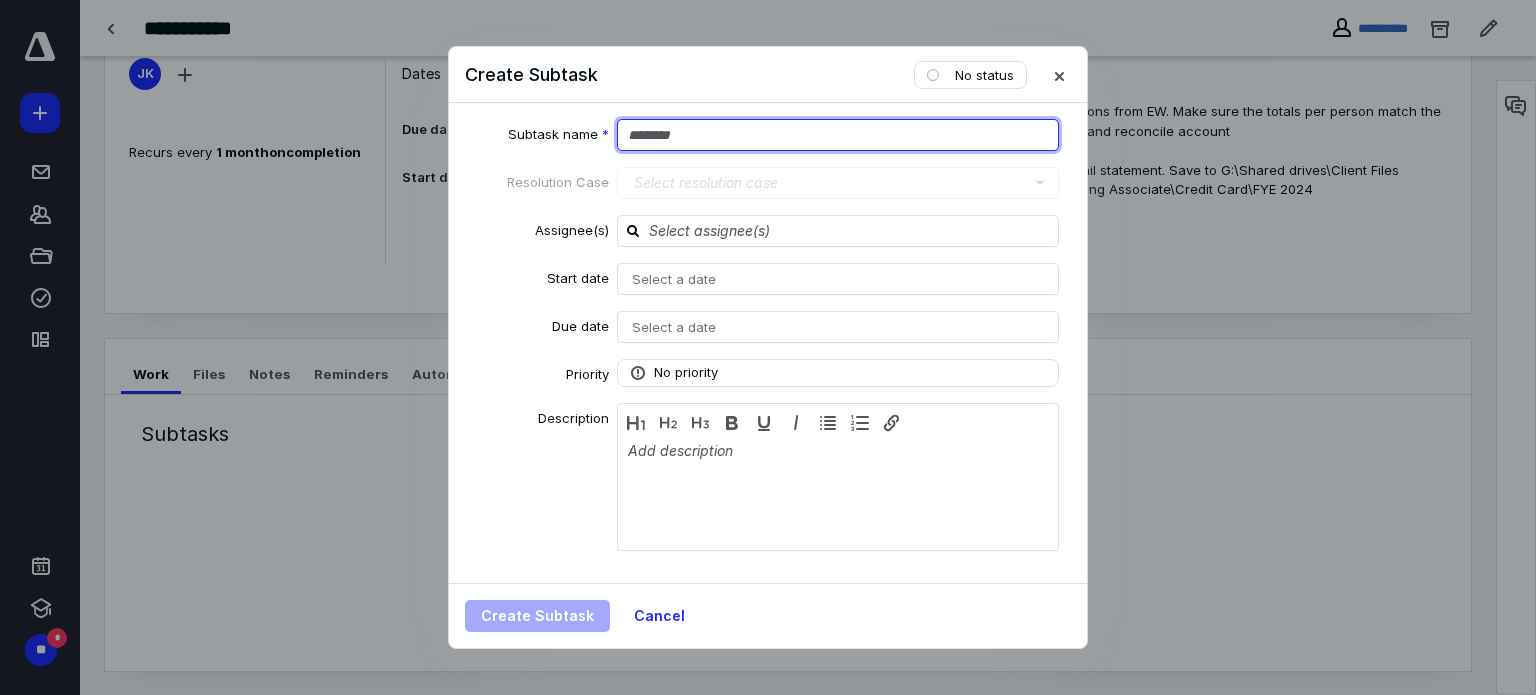 click at bounding box center (838, 135) 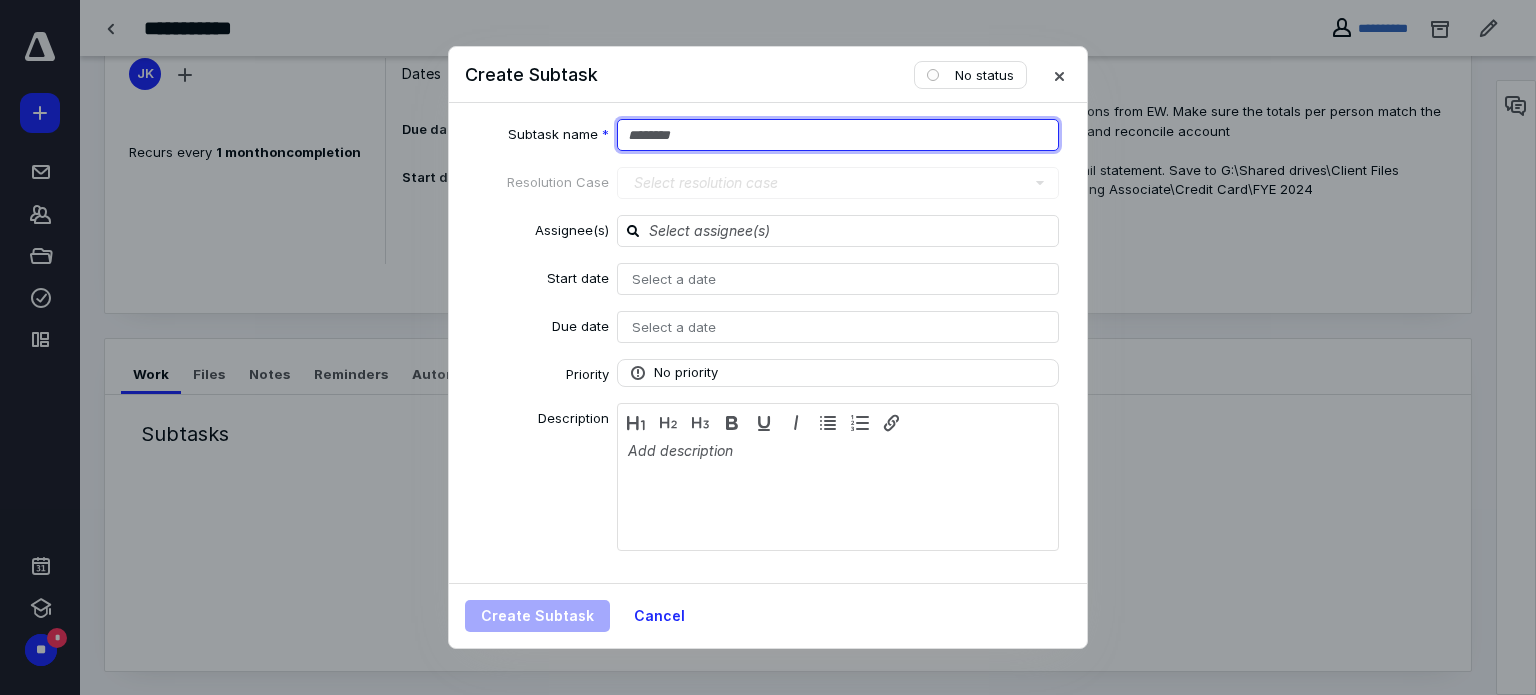 type on "*" 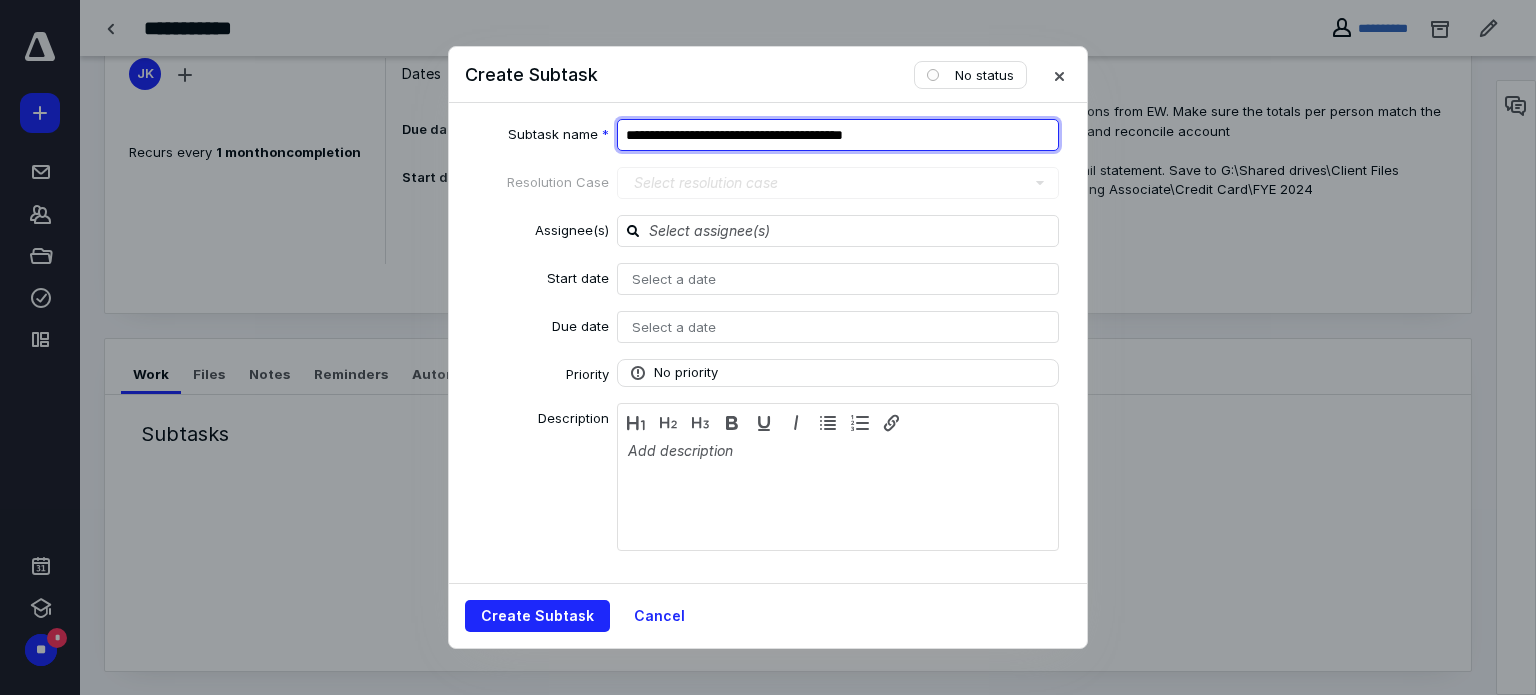 click on "**********" at bounding box center [838, 135] 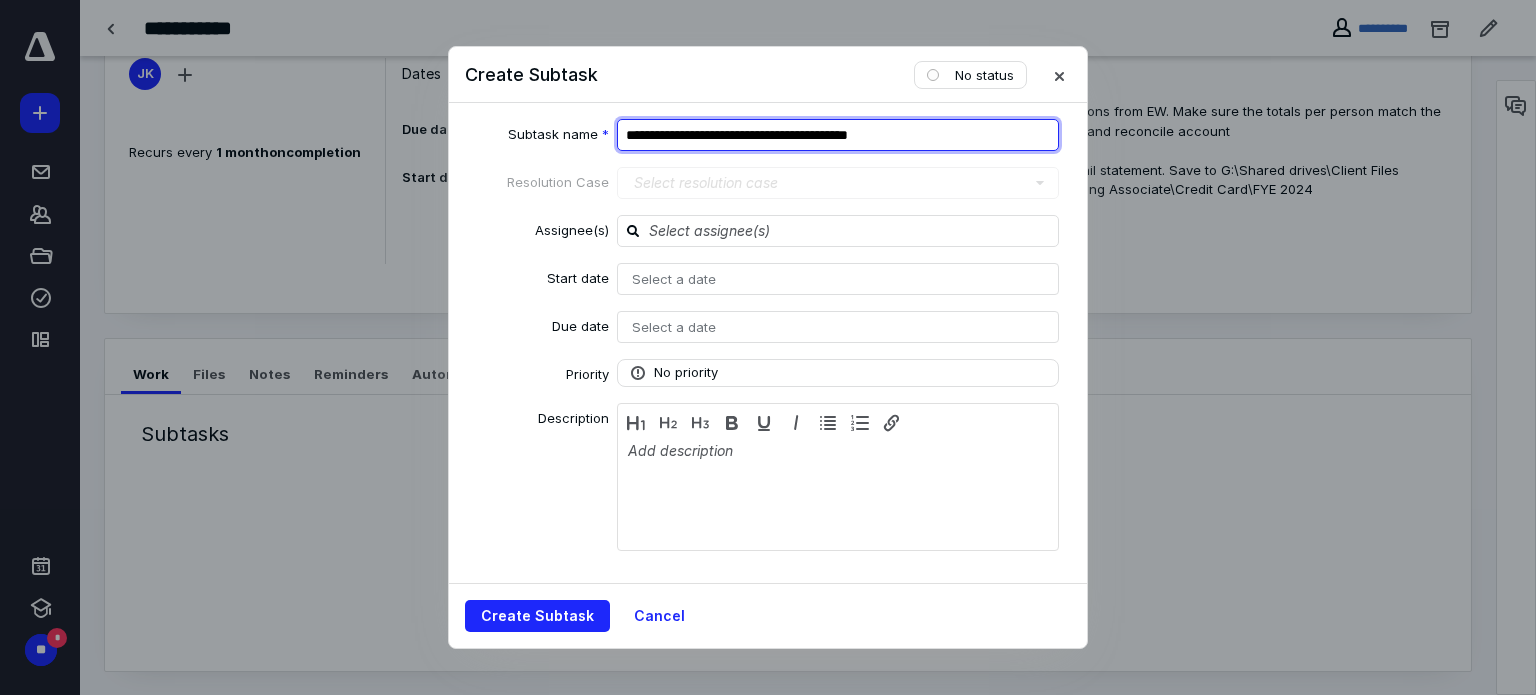 click on "**********" at bounding box center (838, 135) 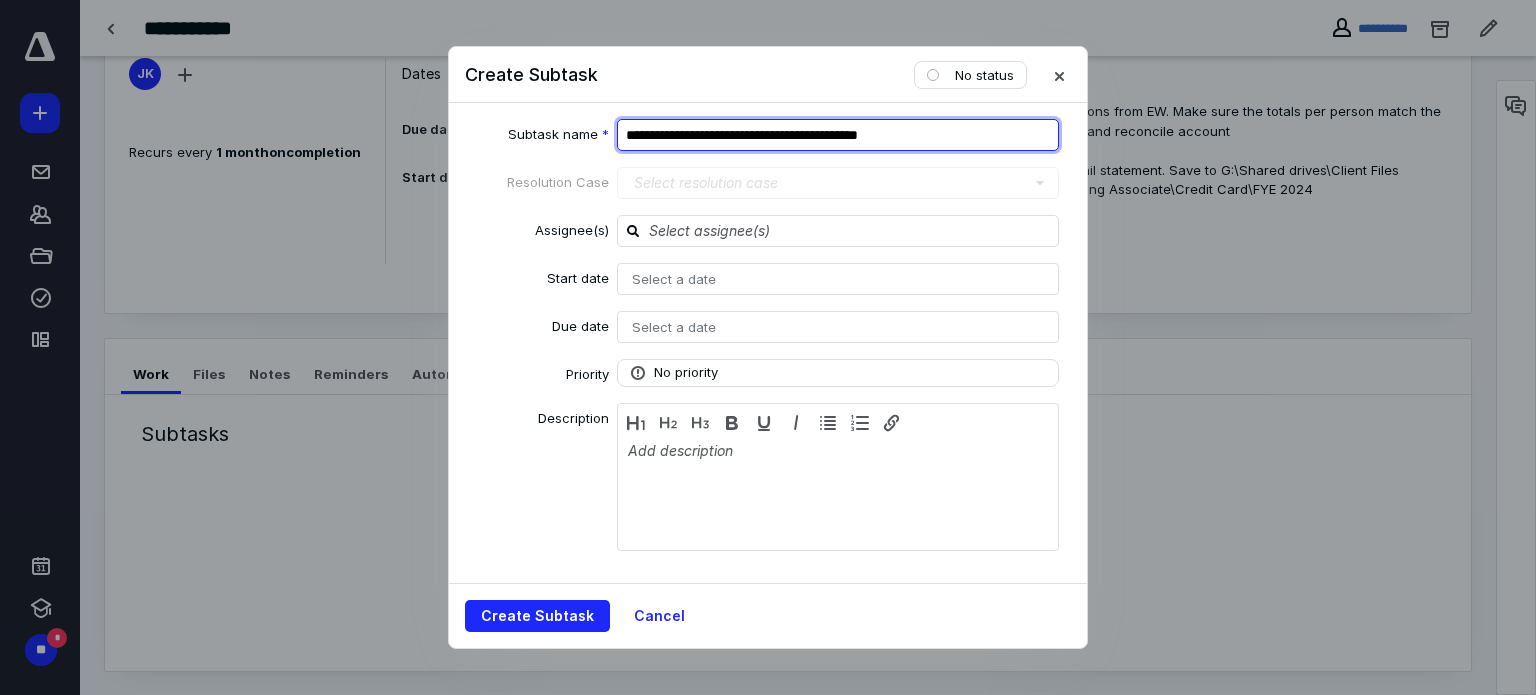 click on "**********" at bounding box center [838, 135] 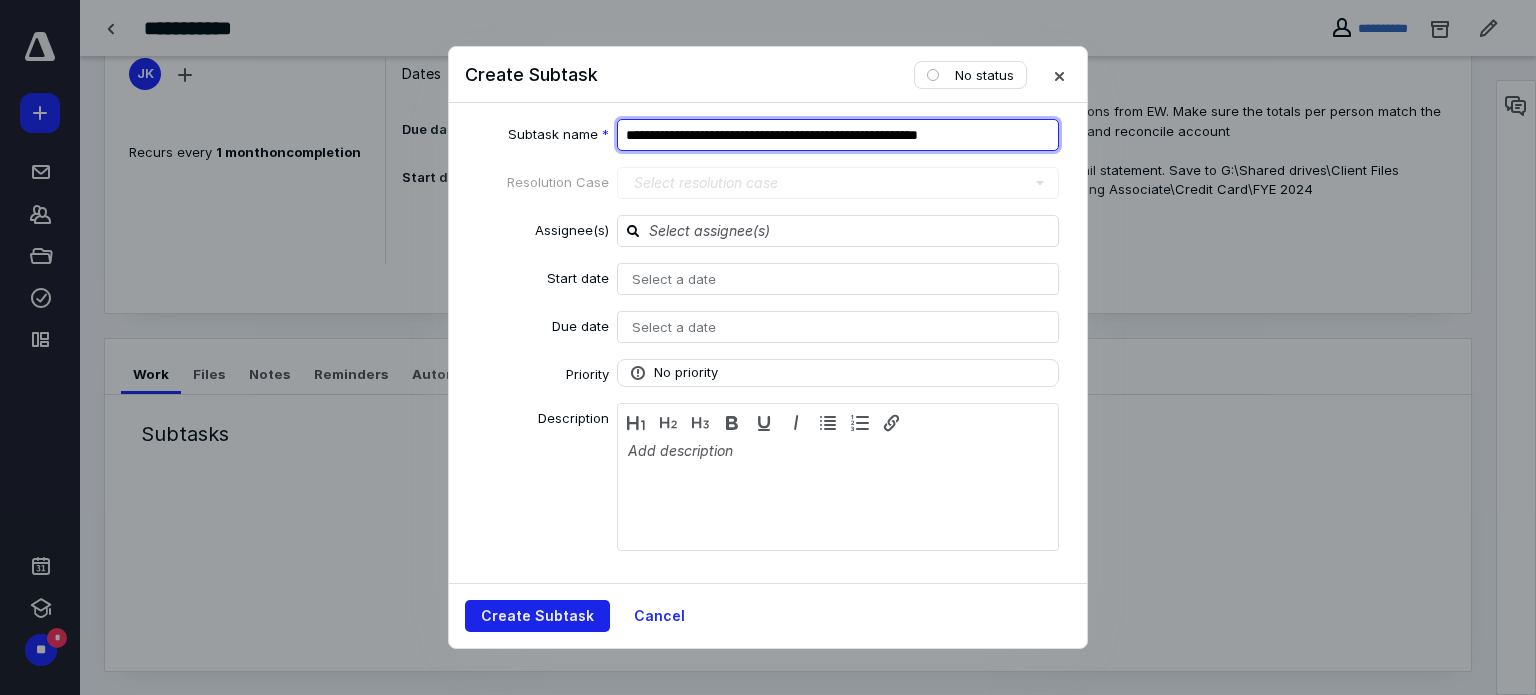 type on "**********" 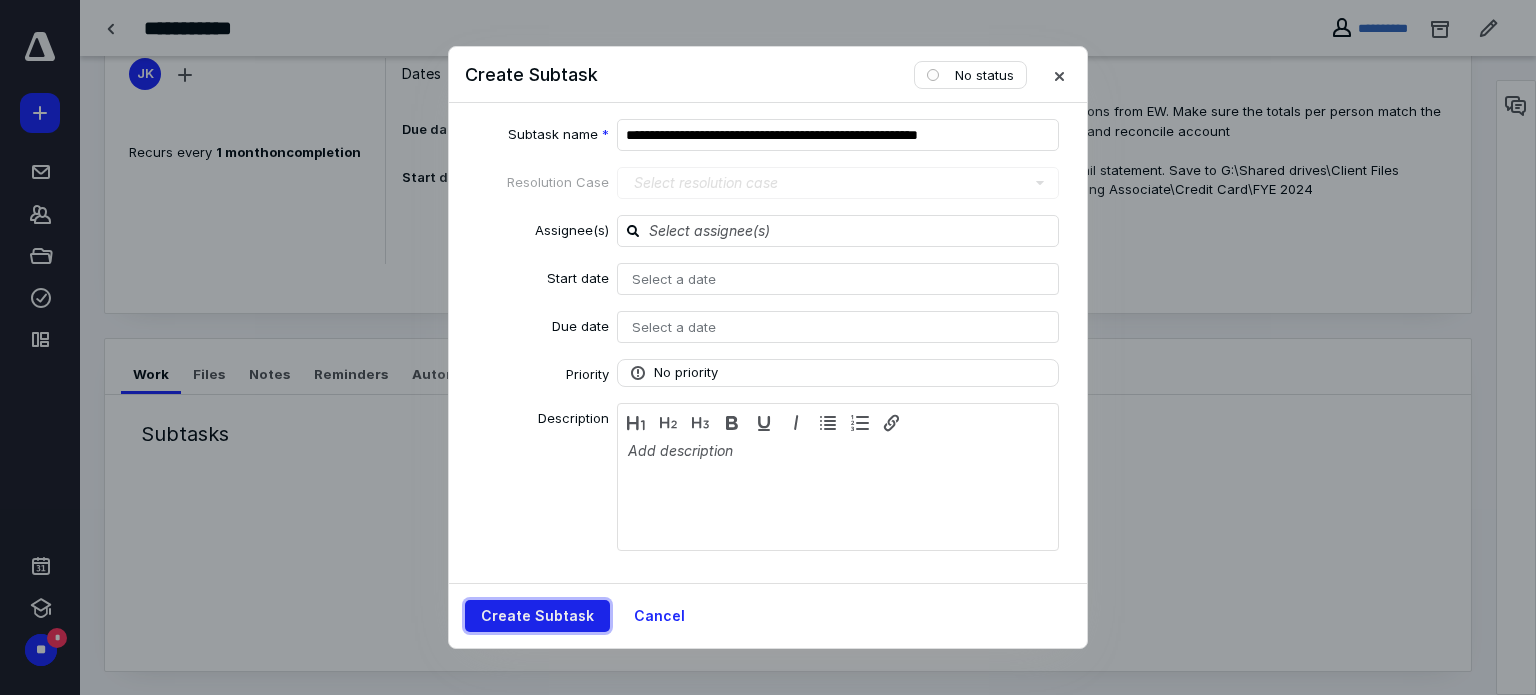 click on "Create Subtask" at bounding box center [537, 616] 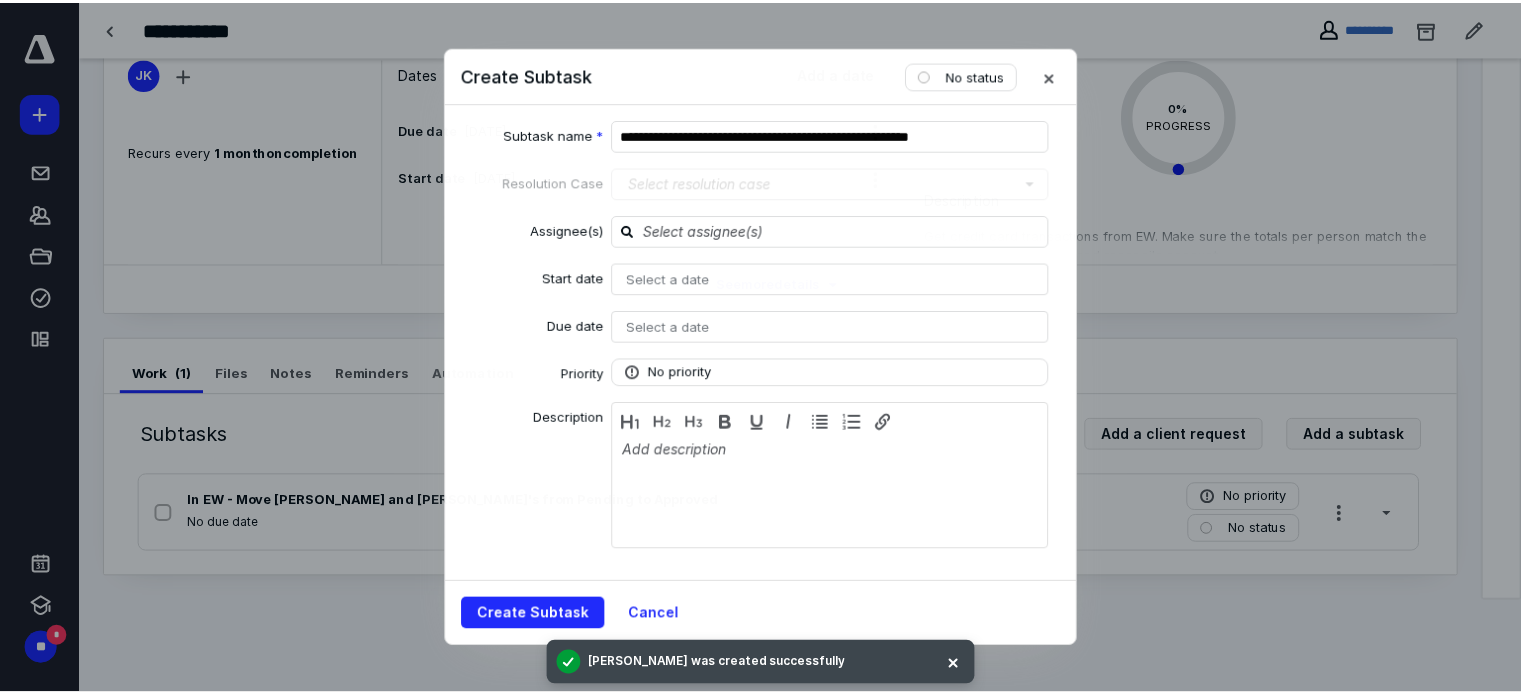 scroll, scrollTop: 9, scrollLeft: 0, axis: vertical 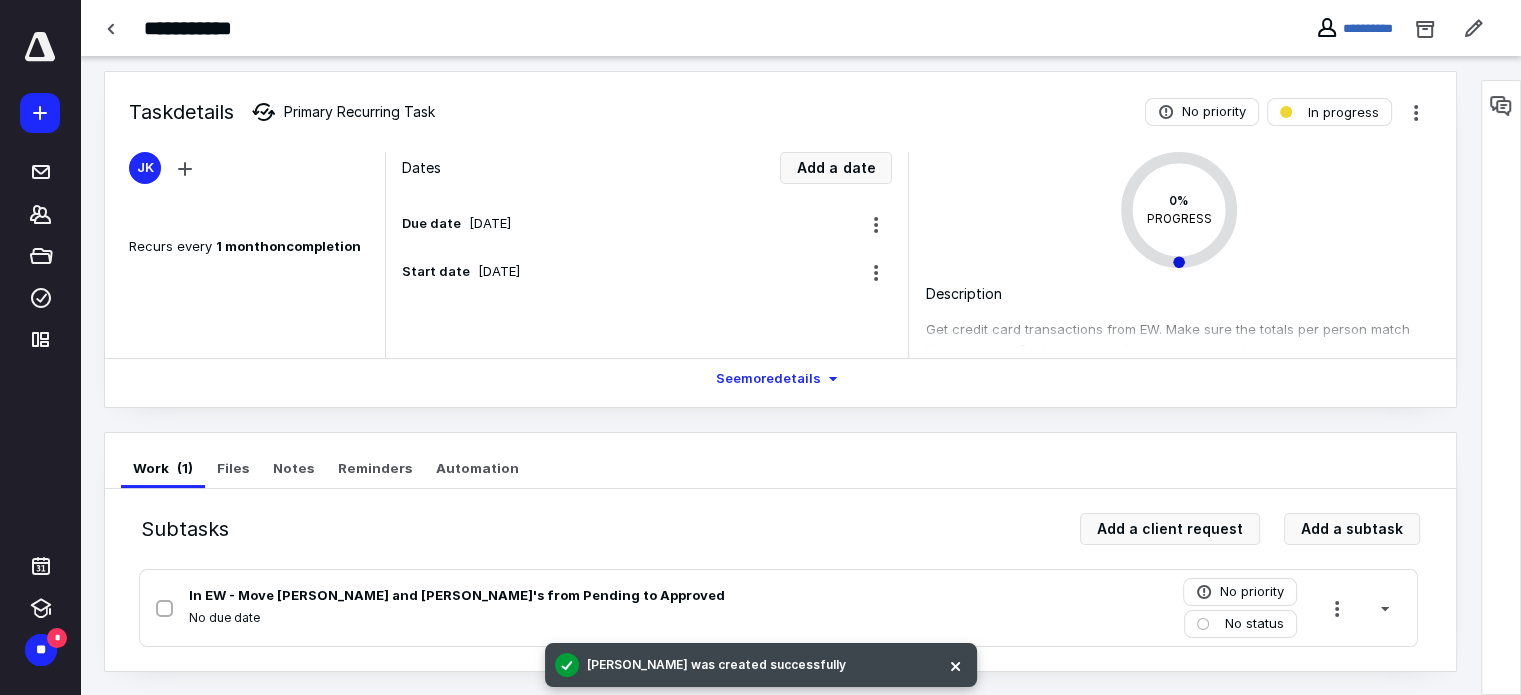 click at bounding box center (1186, 340) 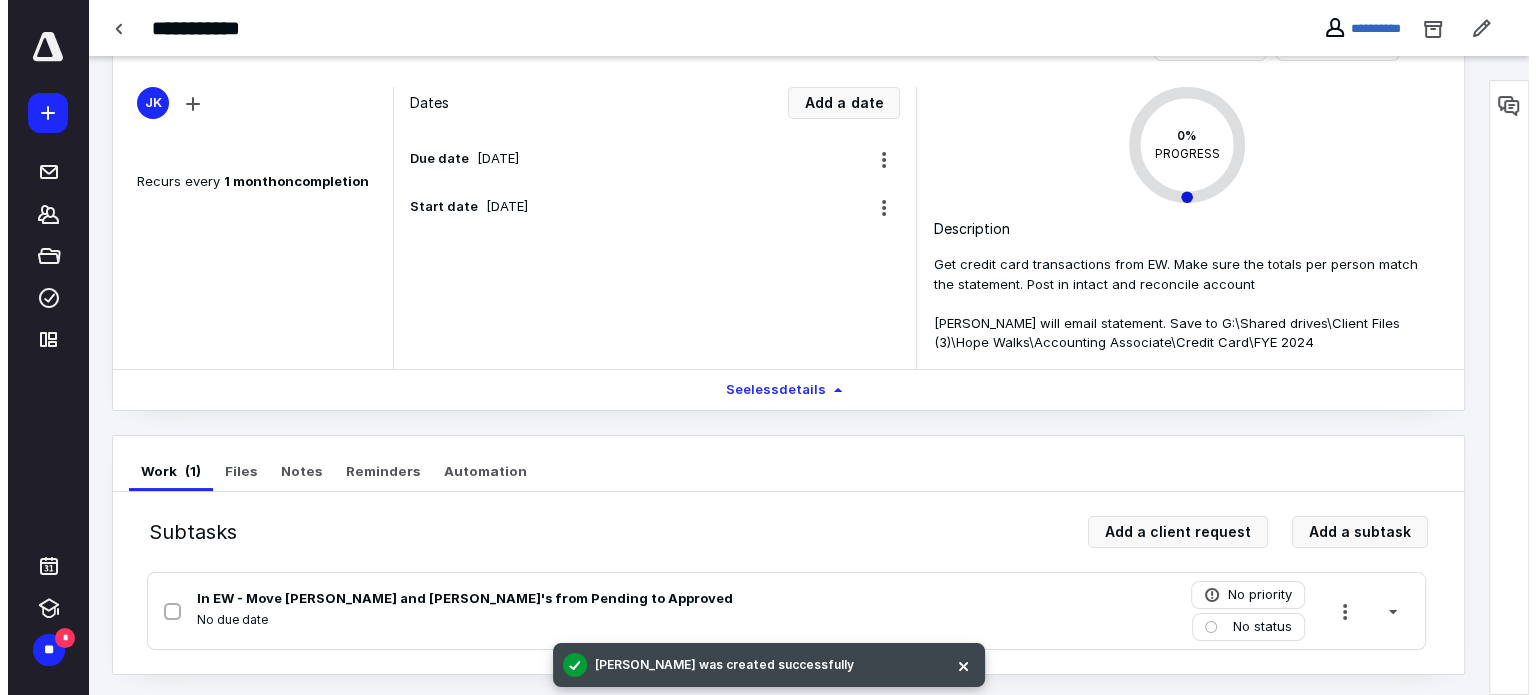 scroll, scrollTop: 76, scrollLeft: 0, axis: vertical 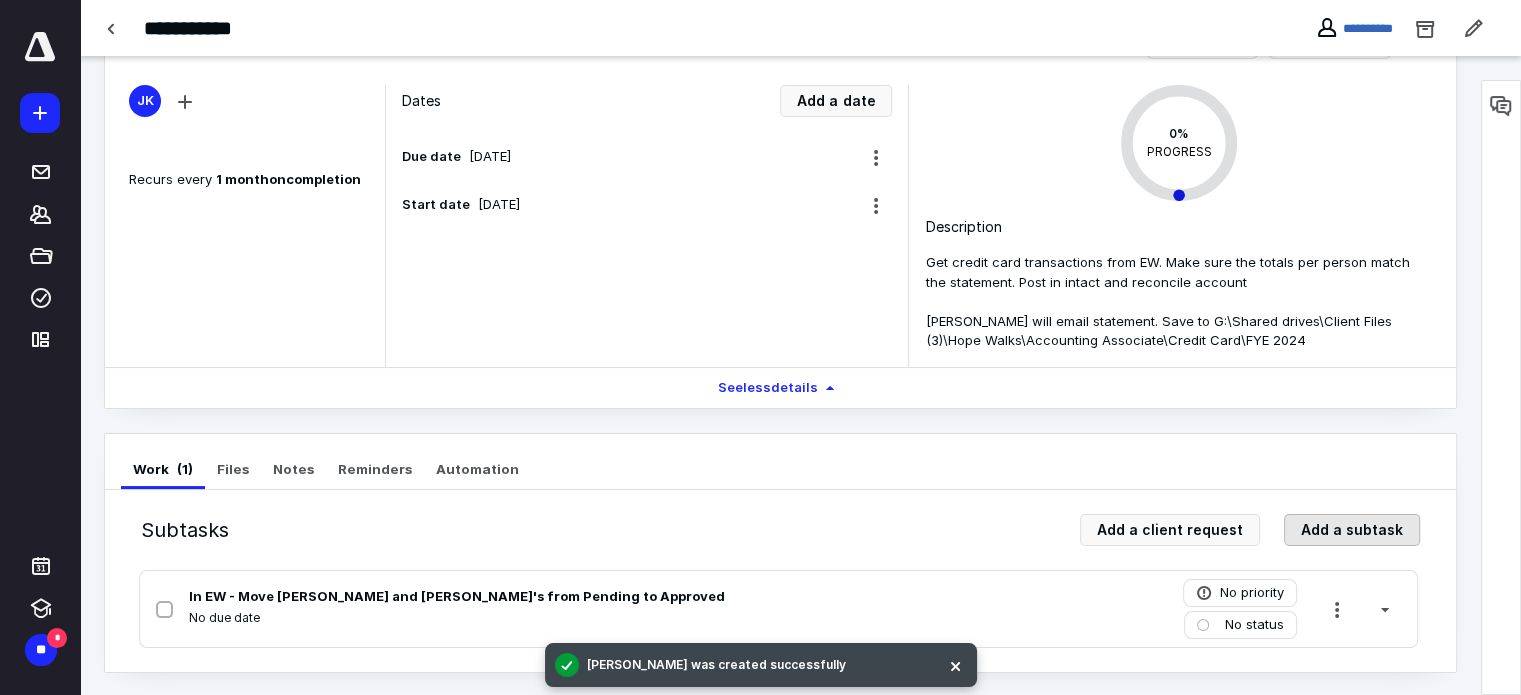 click on "Add a subtask" at bounding box center [1352, 530] 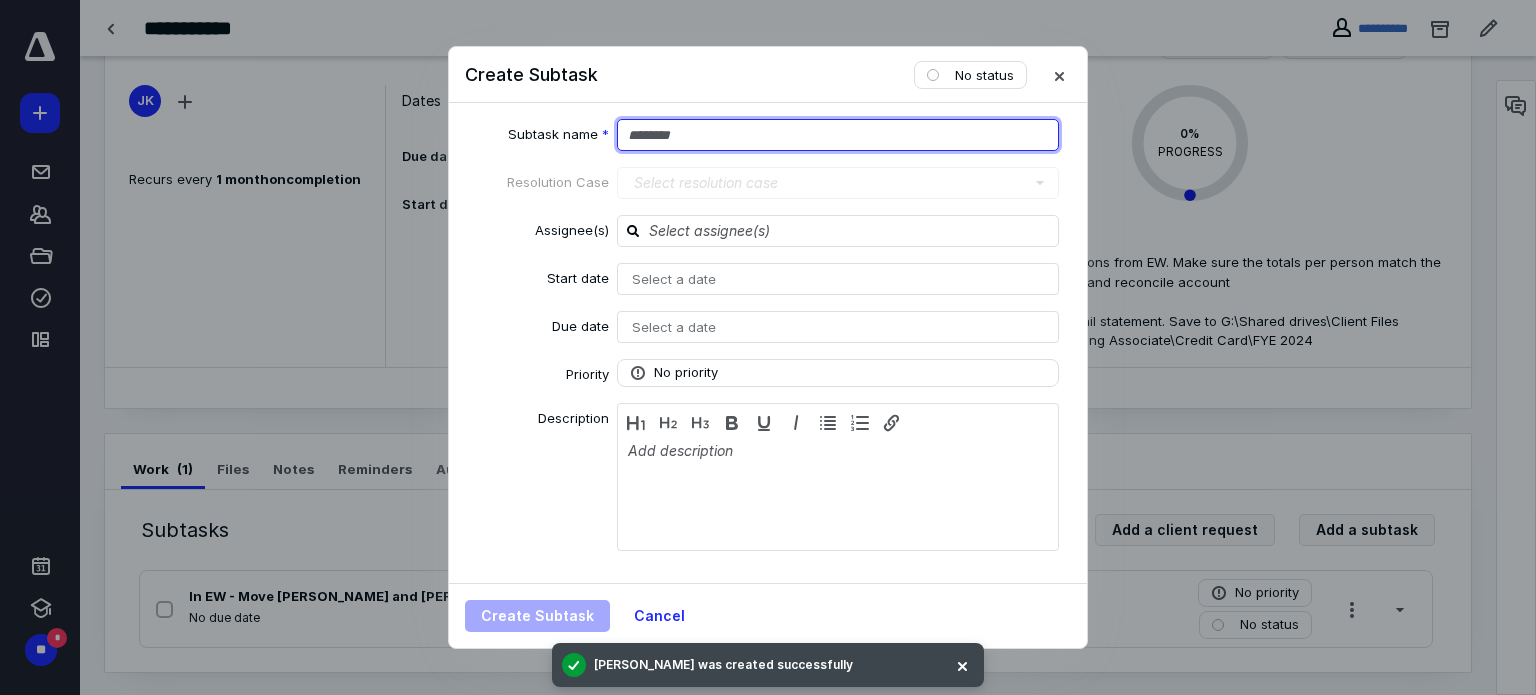 click at bounding box center (838, 135) 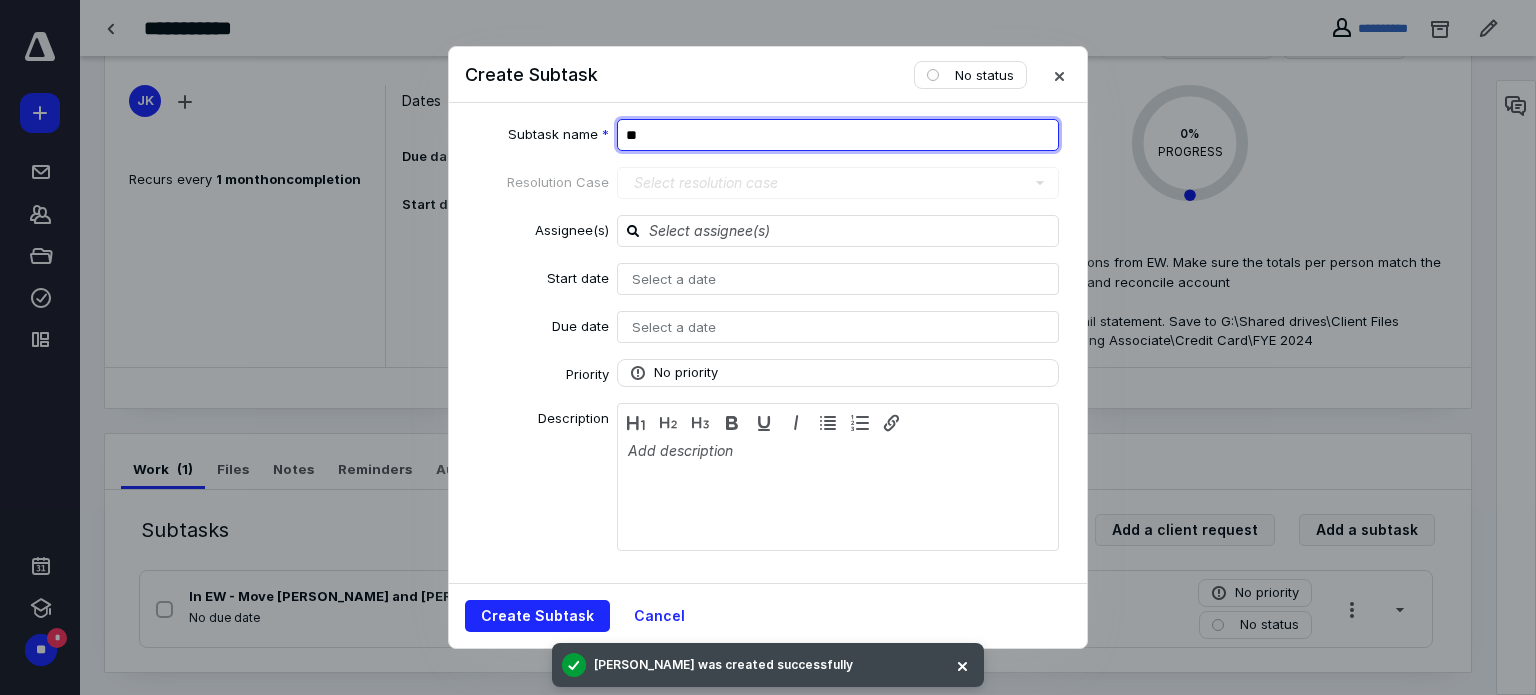 type on "*" 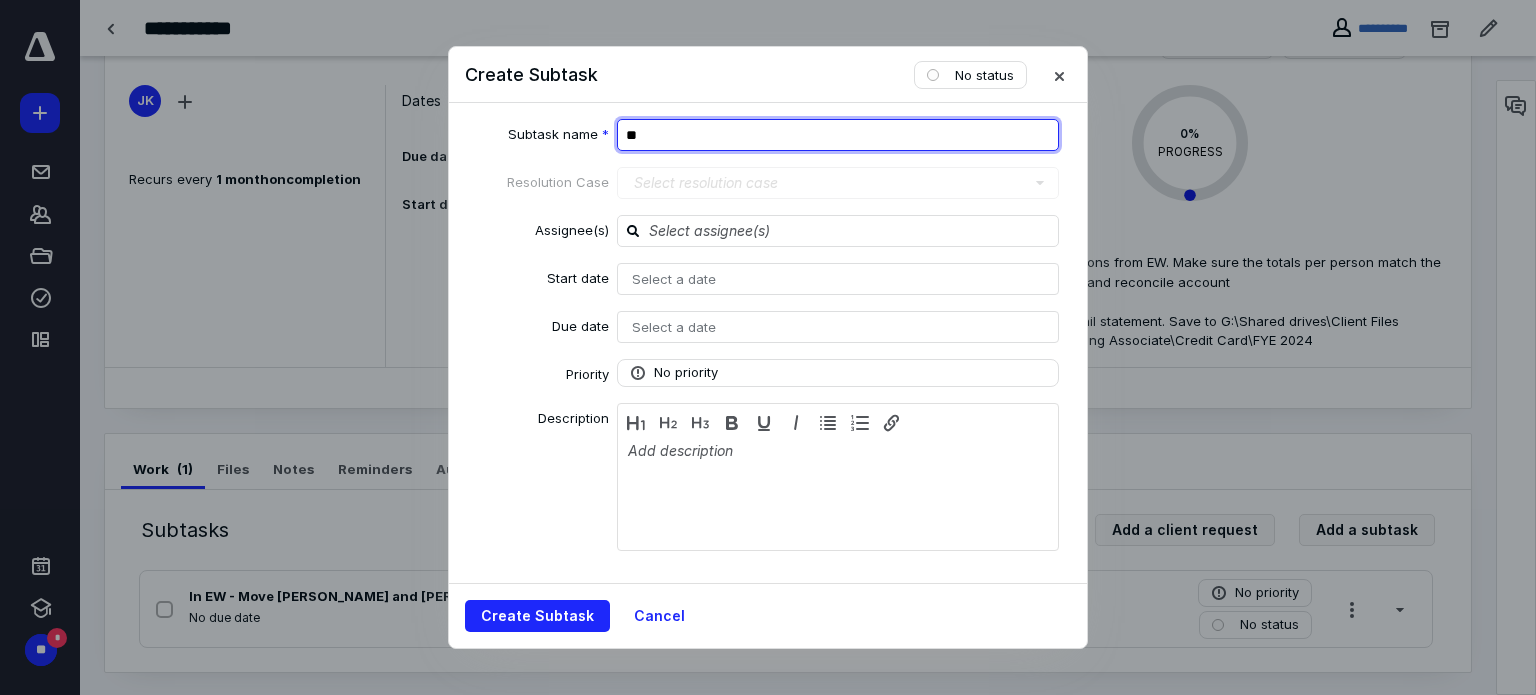 type on "*" 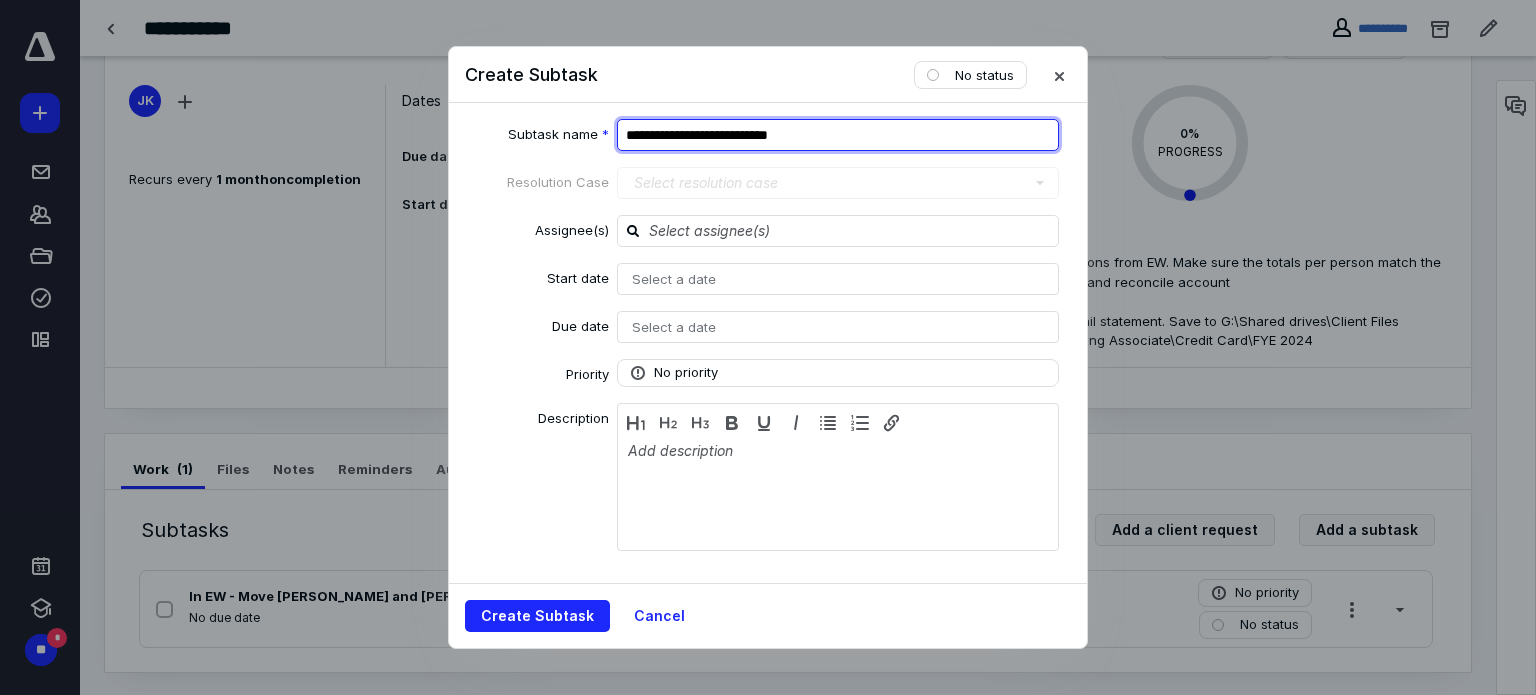 type on "**********" 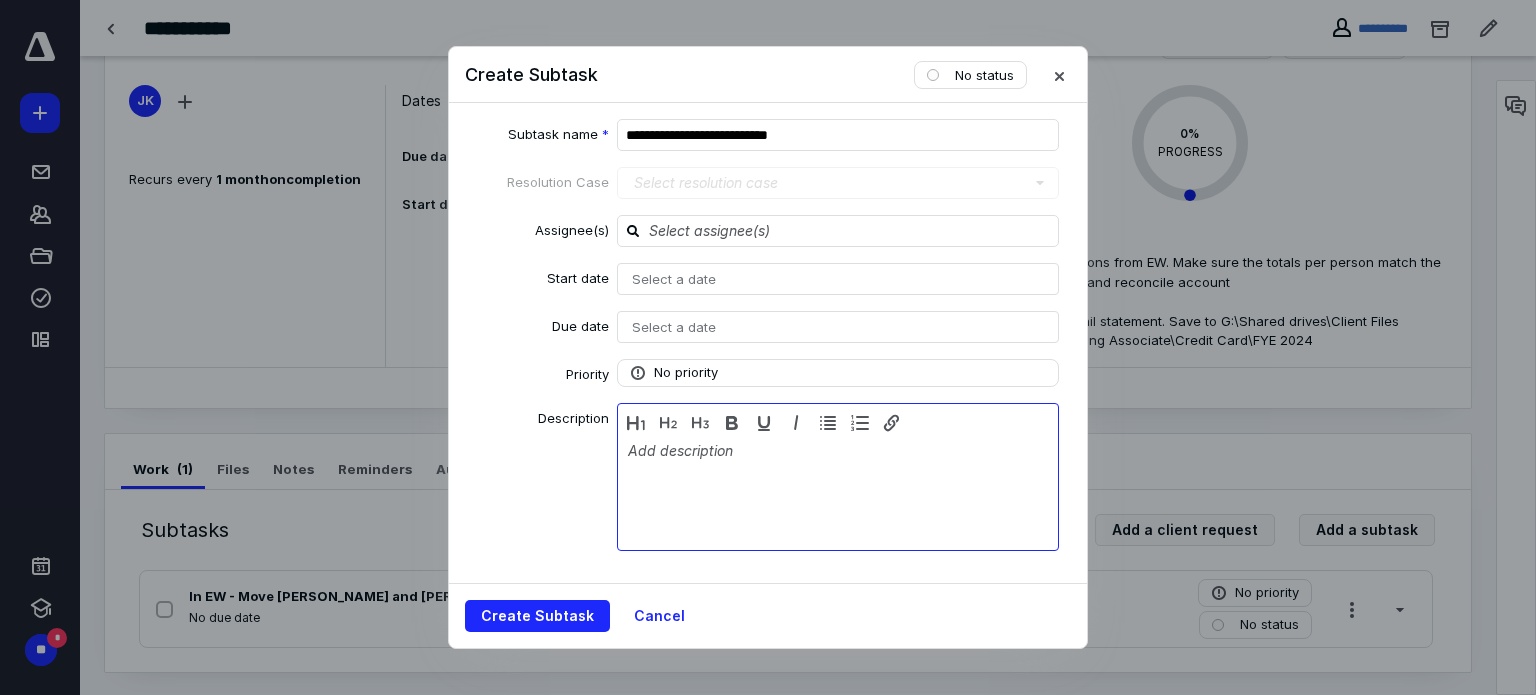 click at bounding box center (838, 492) 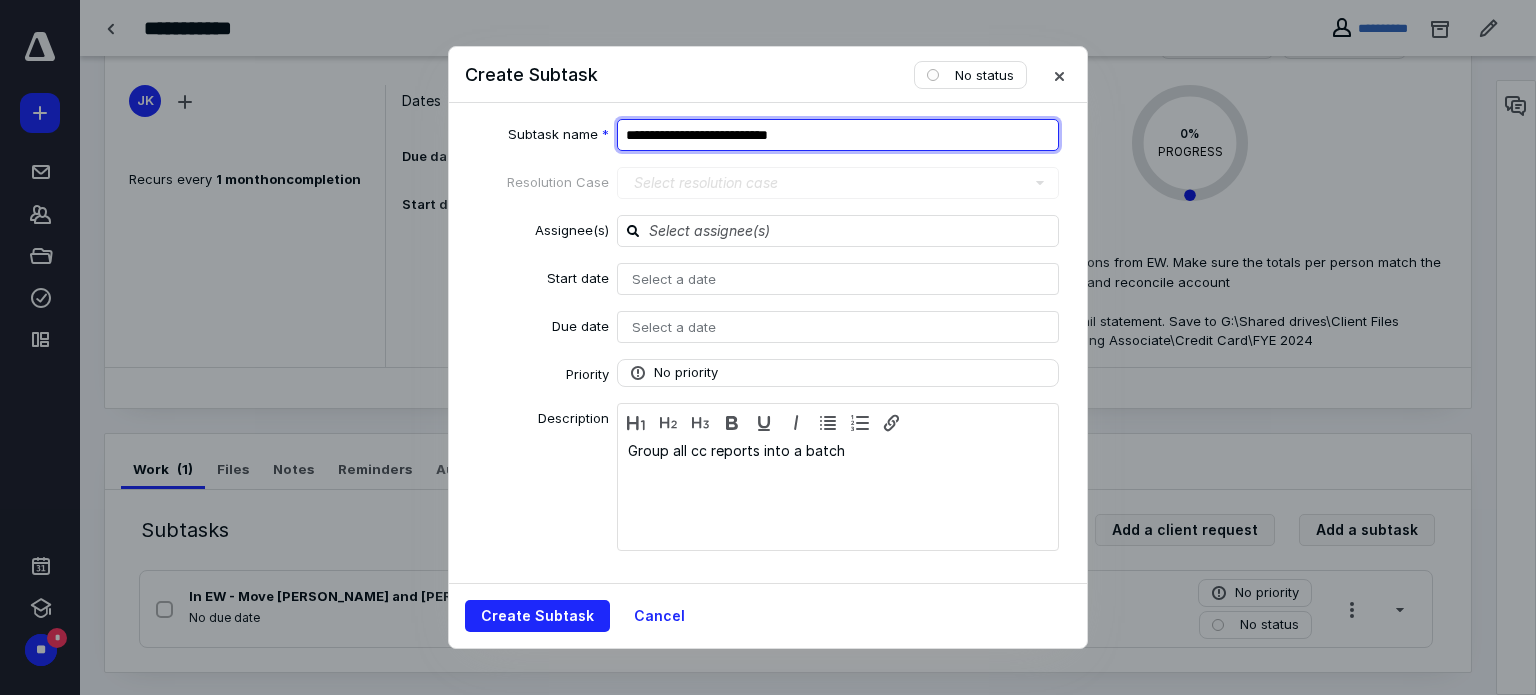 click on "**********" at bounding box center [838, 135] 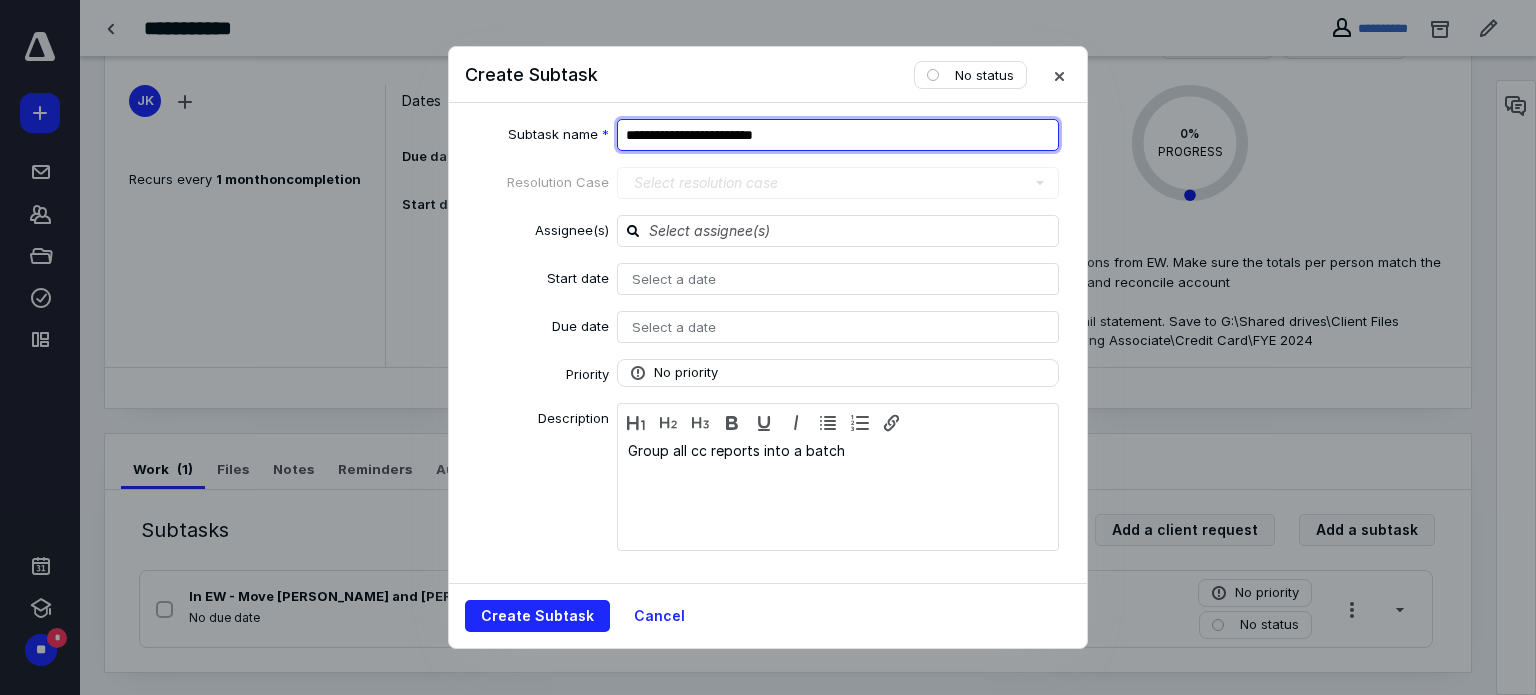 type on "**********" 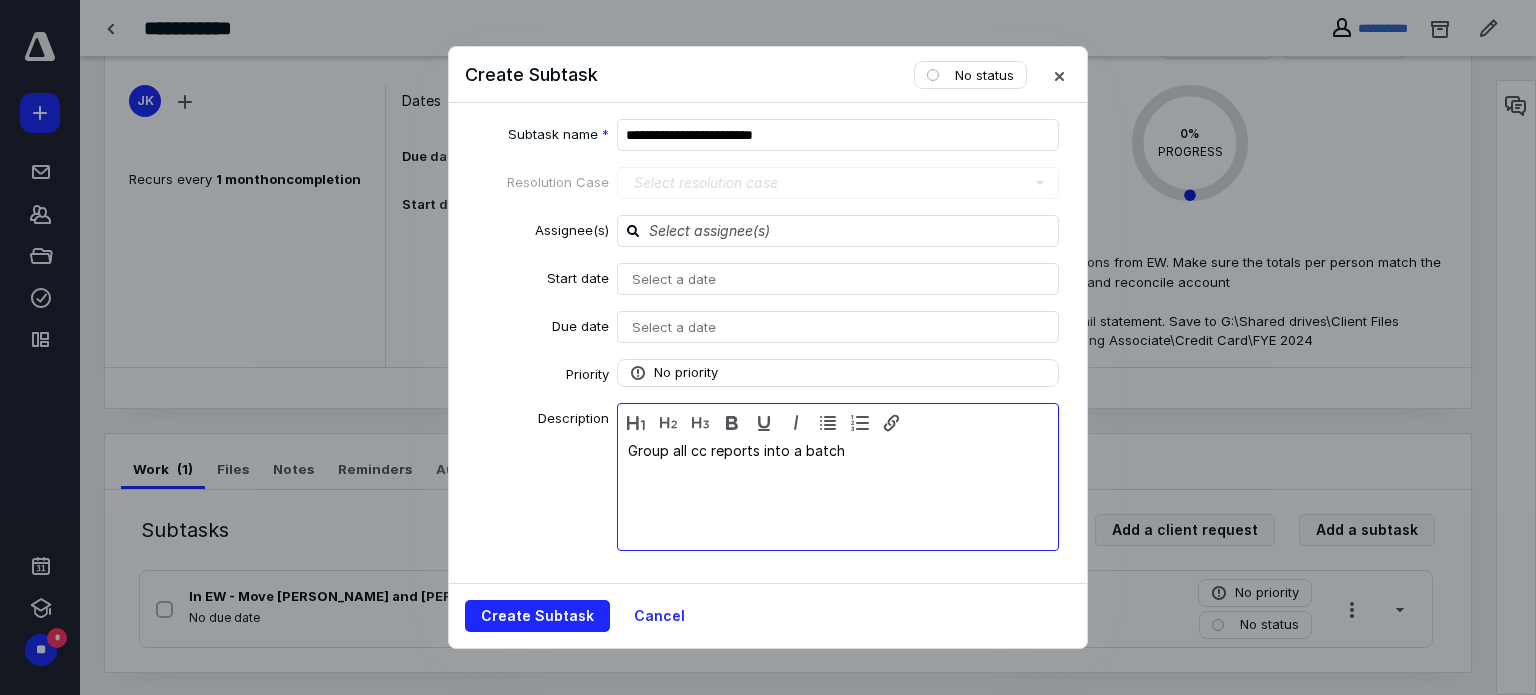 click on "Group all cc reports into a batch" at bounding box center [838, 492] 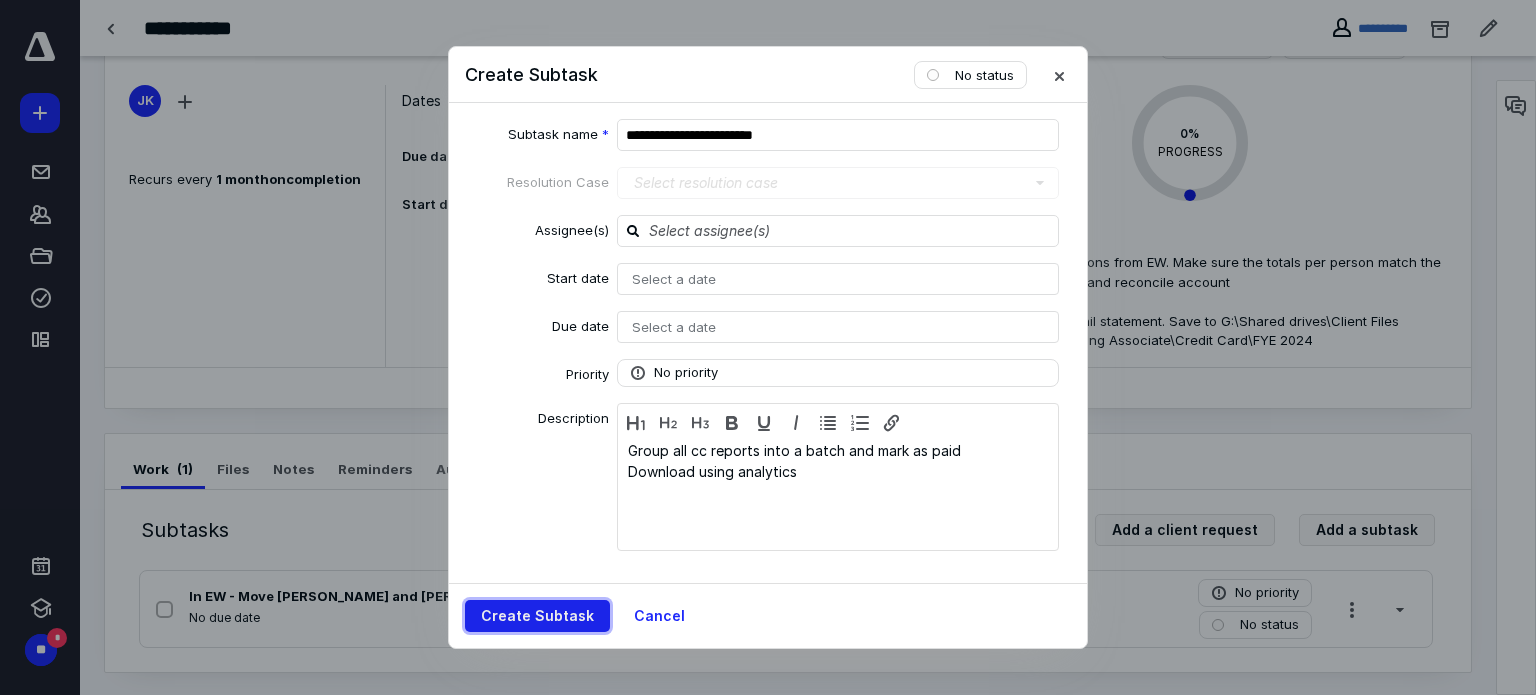 click on "Create Subtask" at bounding box center [537, 616] 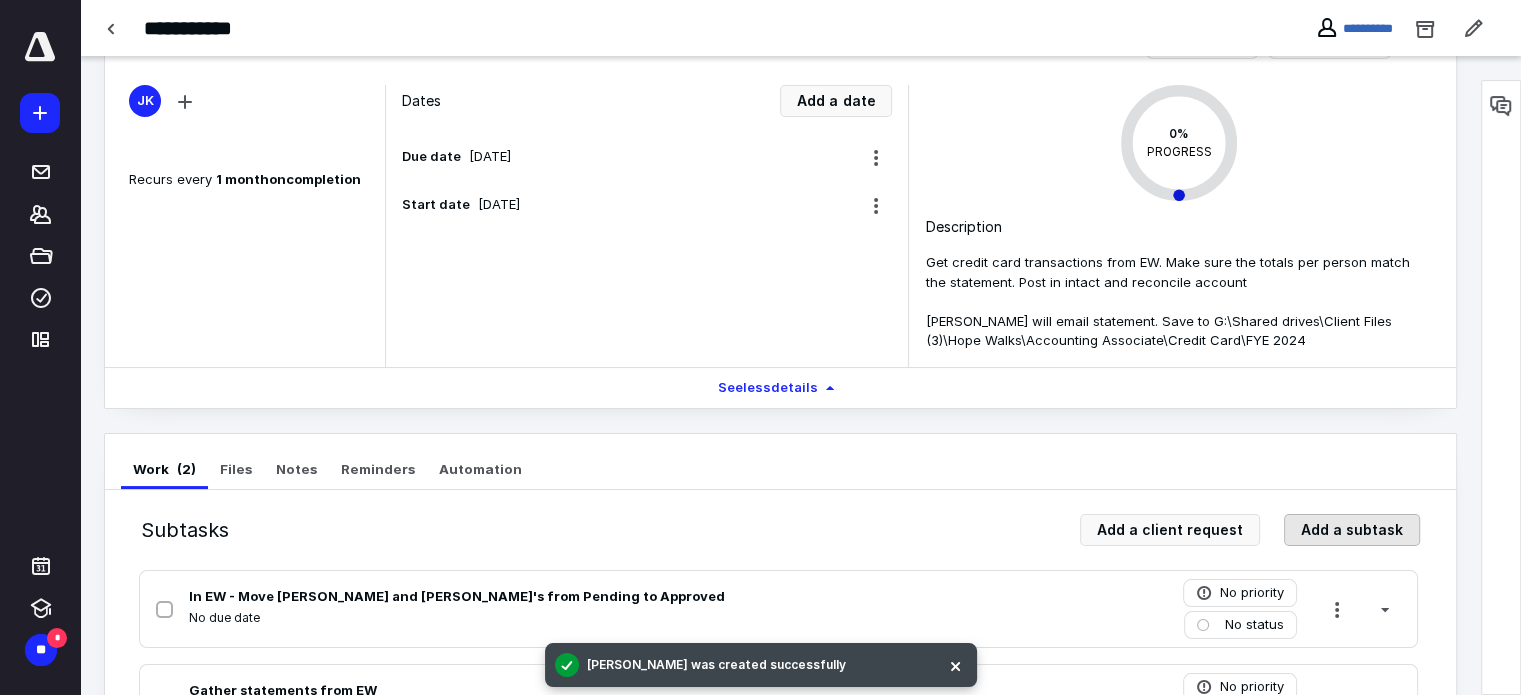 click on "Add a subtask" at bounding box center [1352, 530] 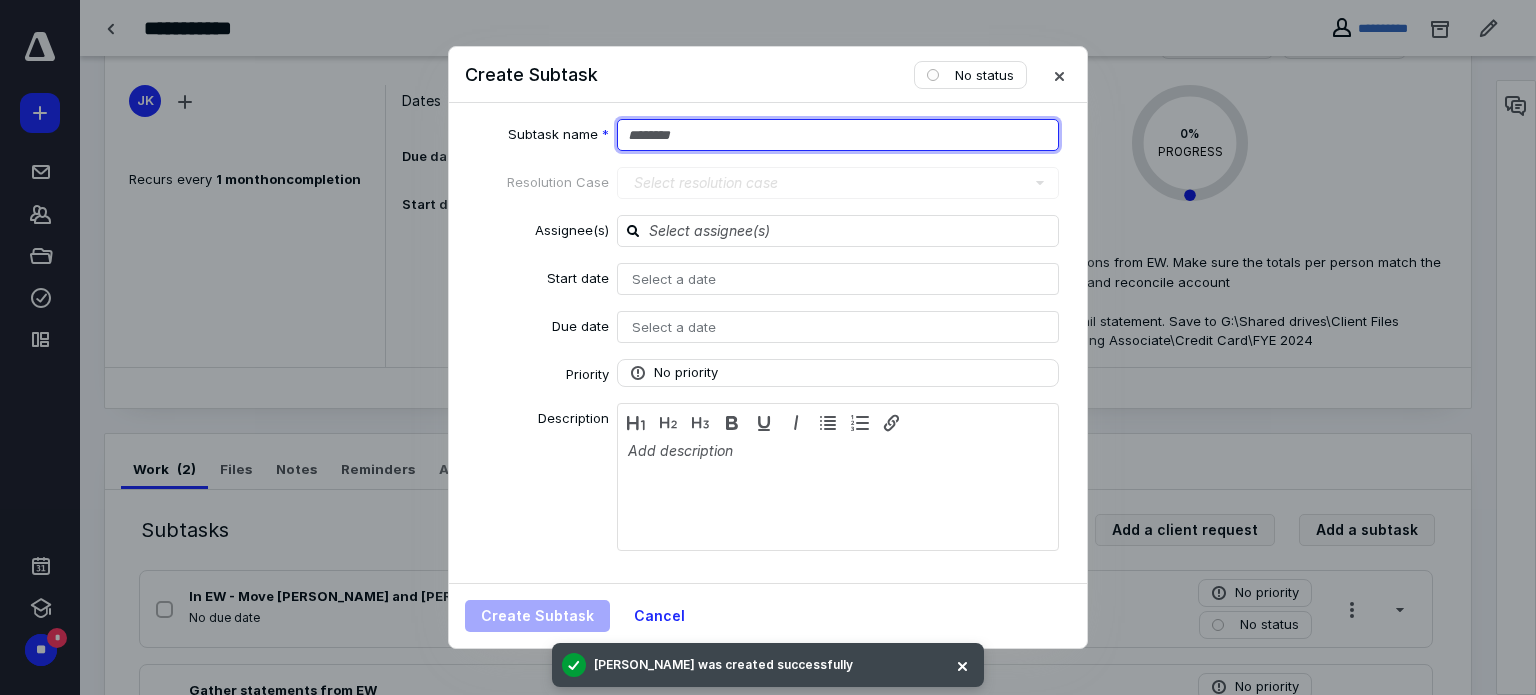 click at bounding box center [838, 135] 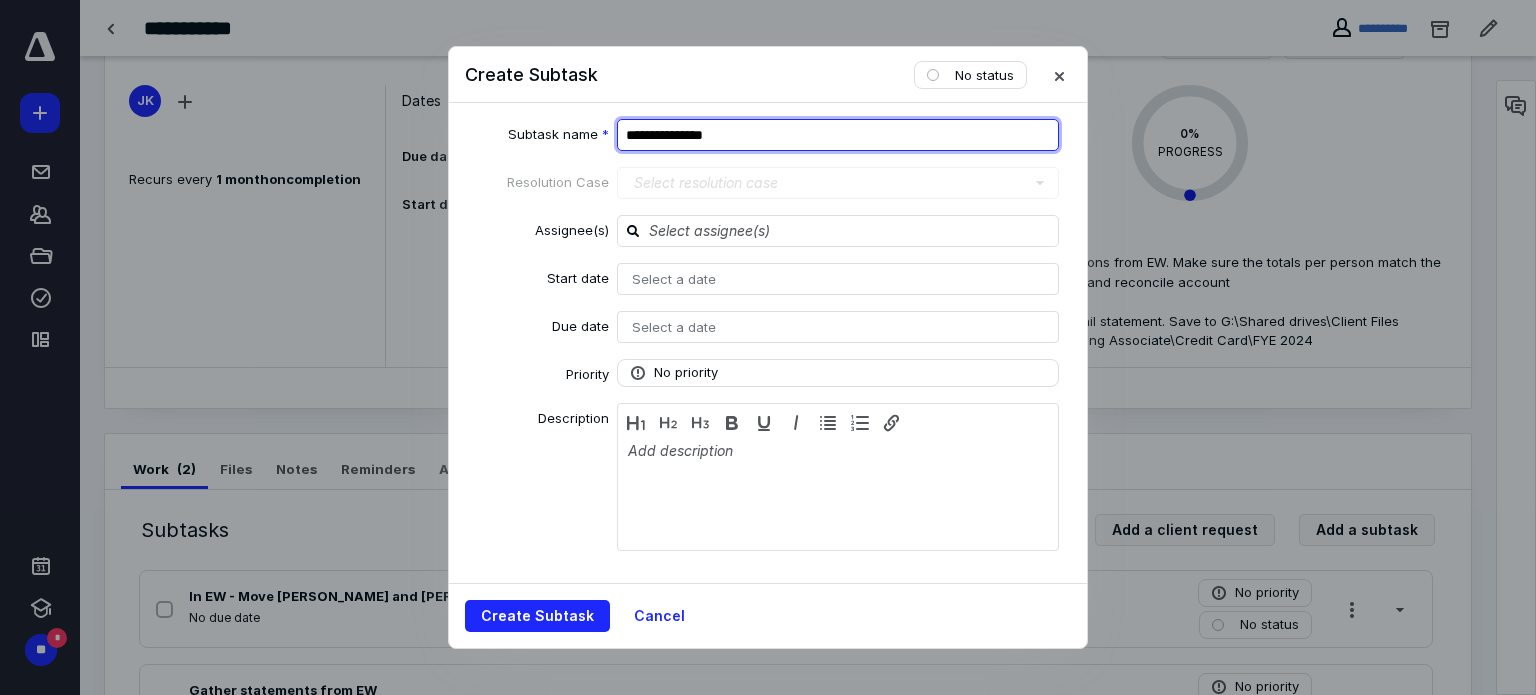 type on "**********" 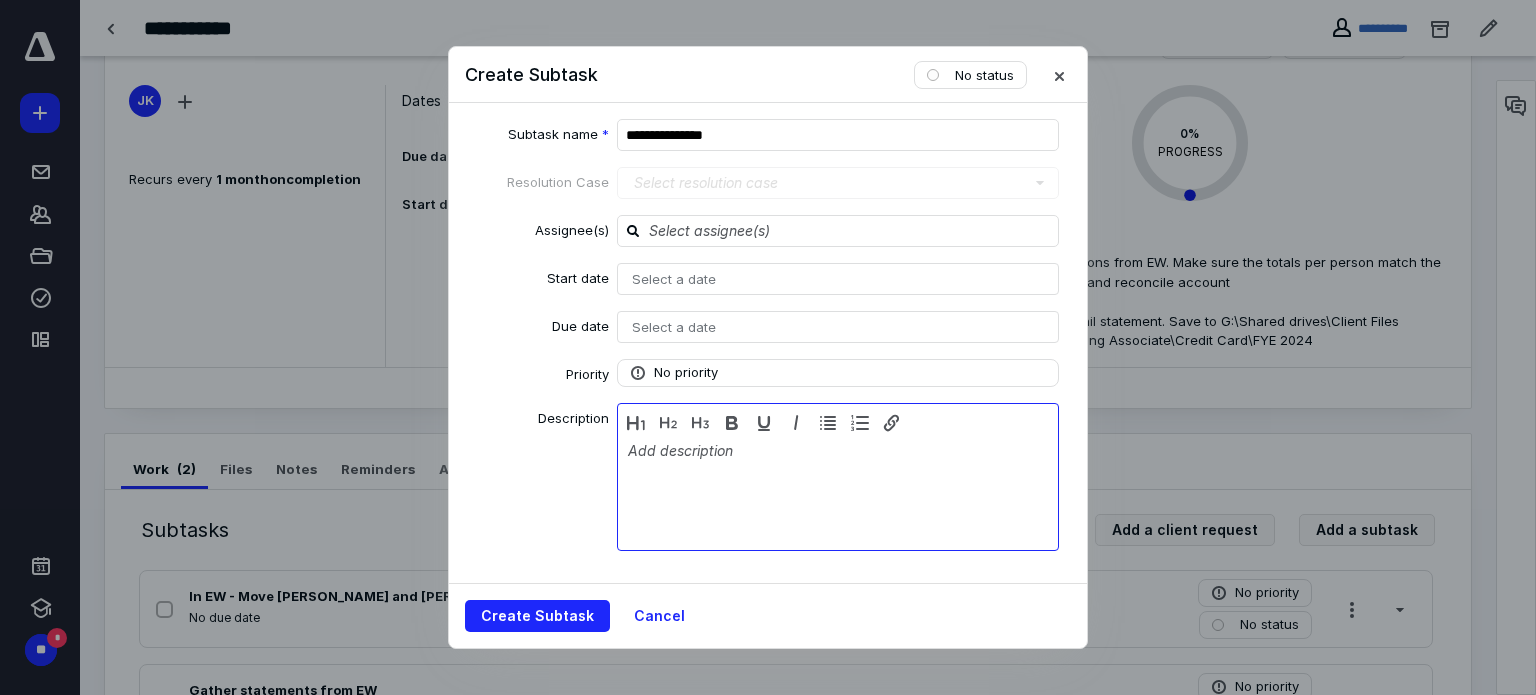 click at bounding box center [838, 492] 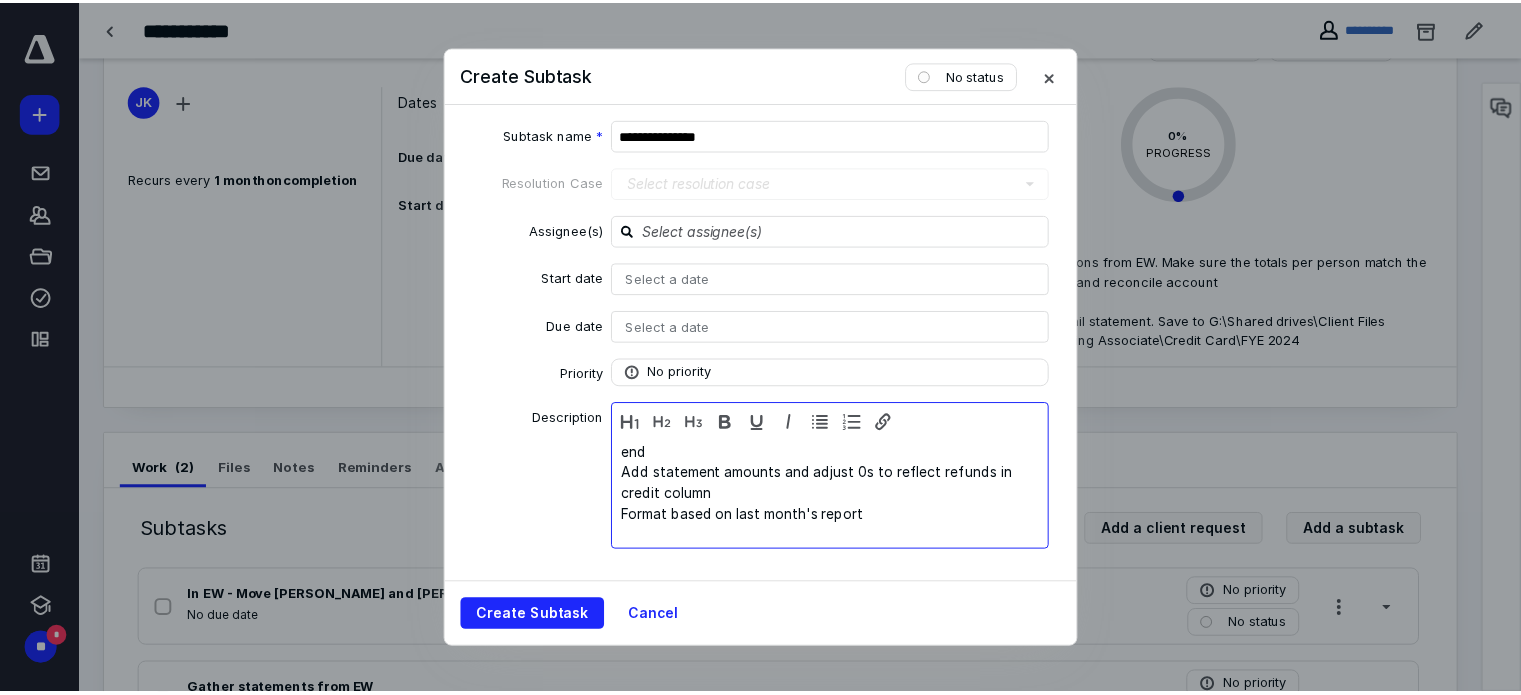 scroll, scrollTop: 105, scrollLeft: 0, axis: vertical 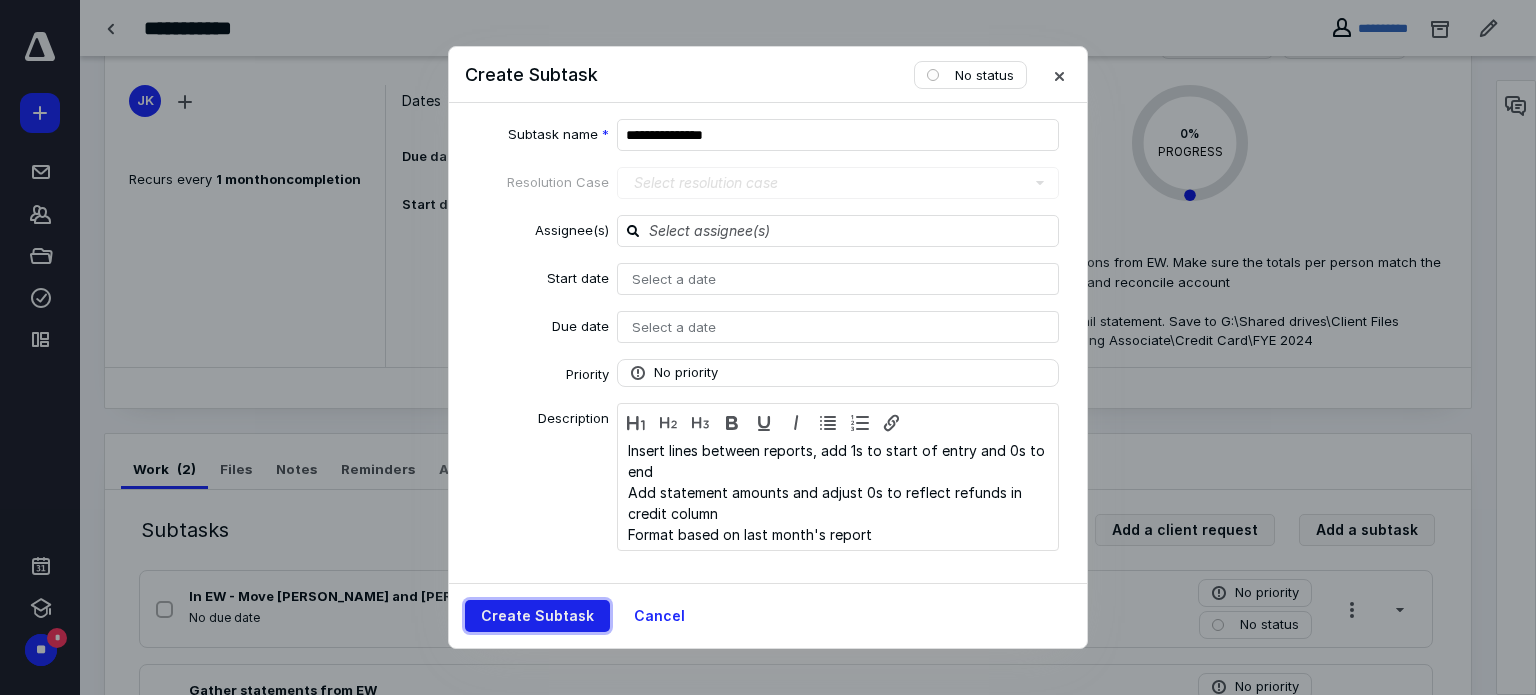 click on "Create Subtask" at bounding box center [537, 616] 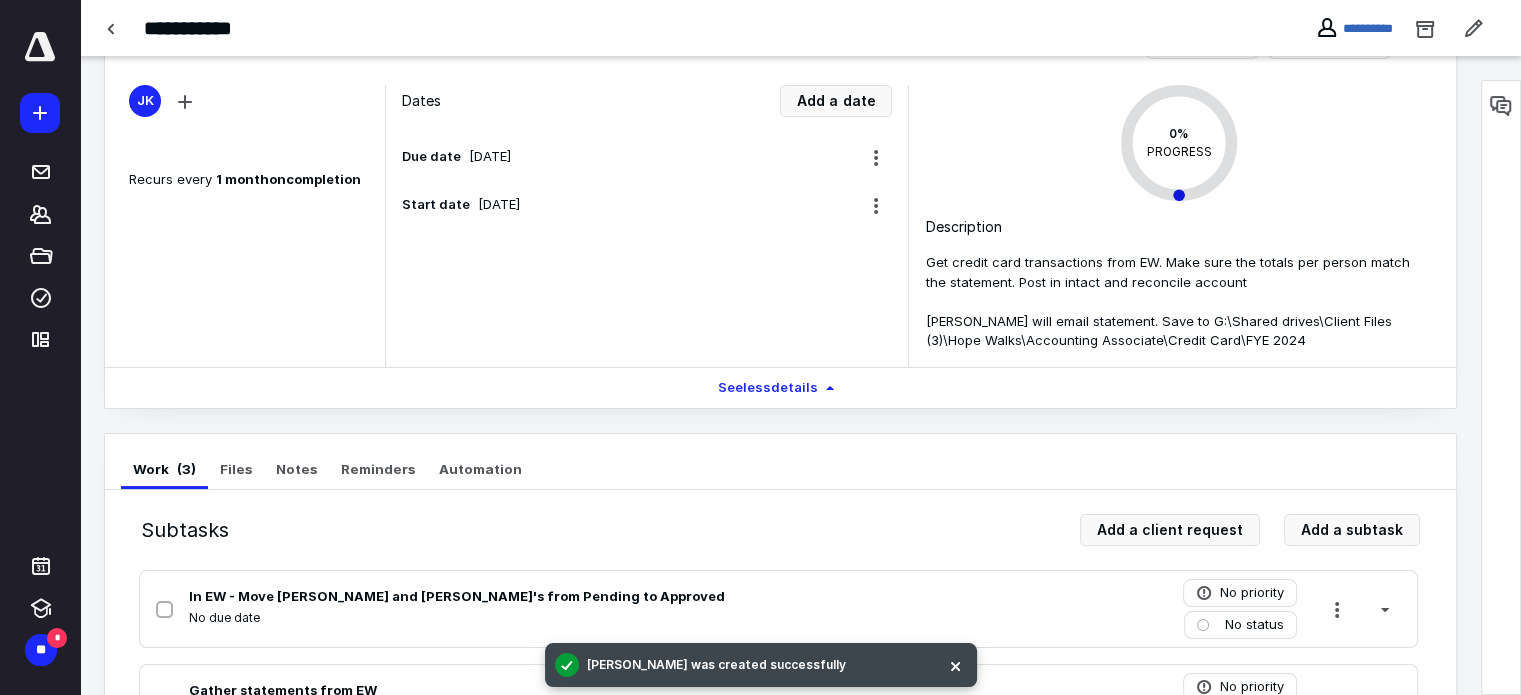 scroll, scrollTop: 264, scrollLeft: 0, axis: vertical 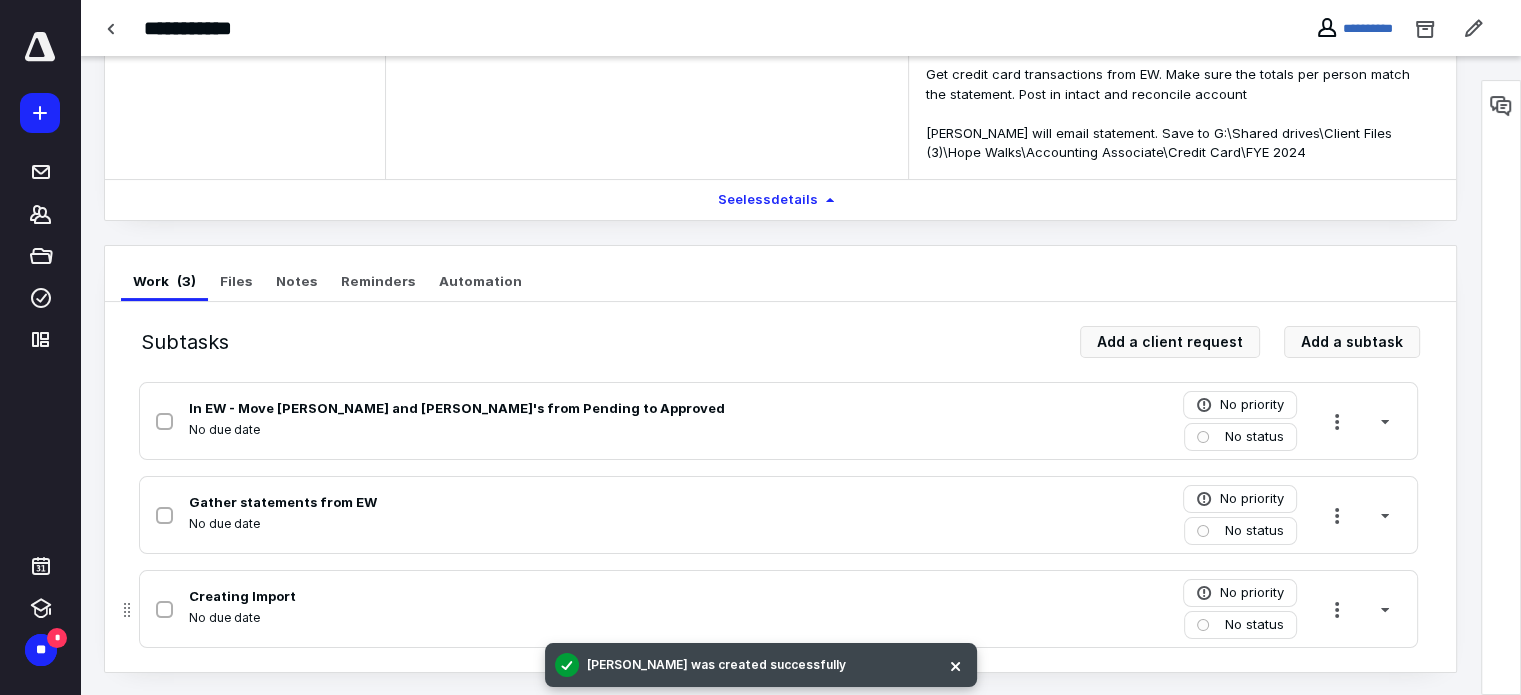 click on "Creating Import No due date No priority No status" at bounding box center [778, 609] 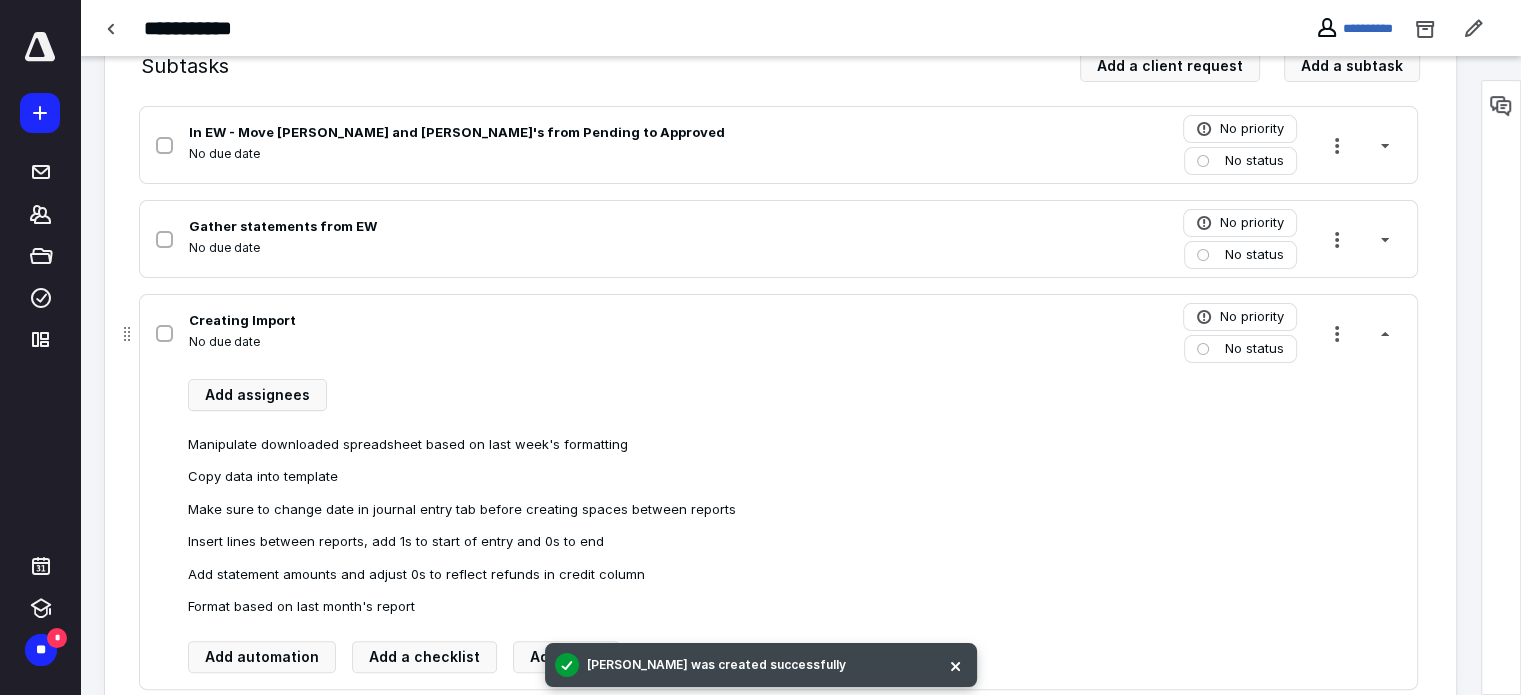 scroll, scrollTop: 515, scrollLeft: 0, axis: vertical 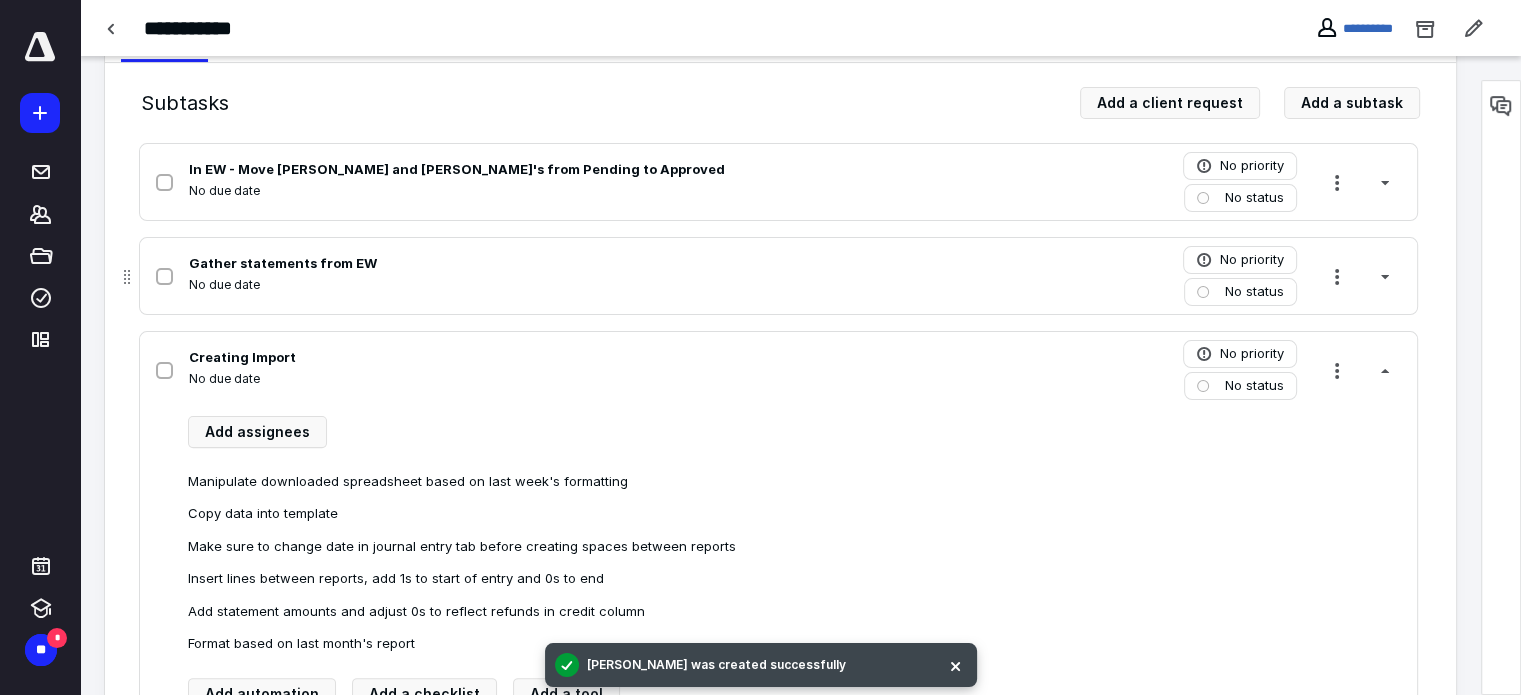 click on "Gather statements from EW" at bounding box center (516, 264) 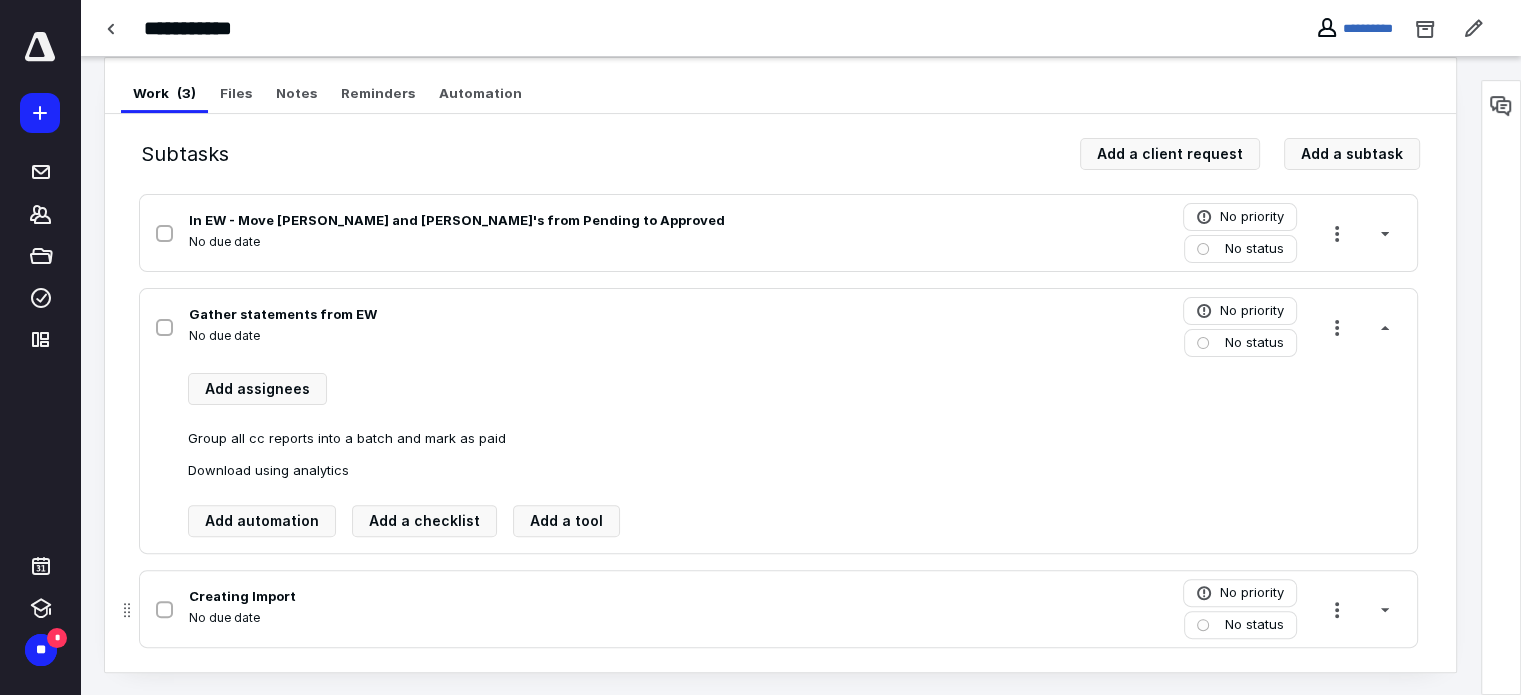 click on "Creating Import No due date No priority No status" at bounding box center [778, 609] 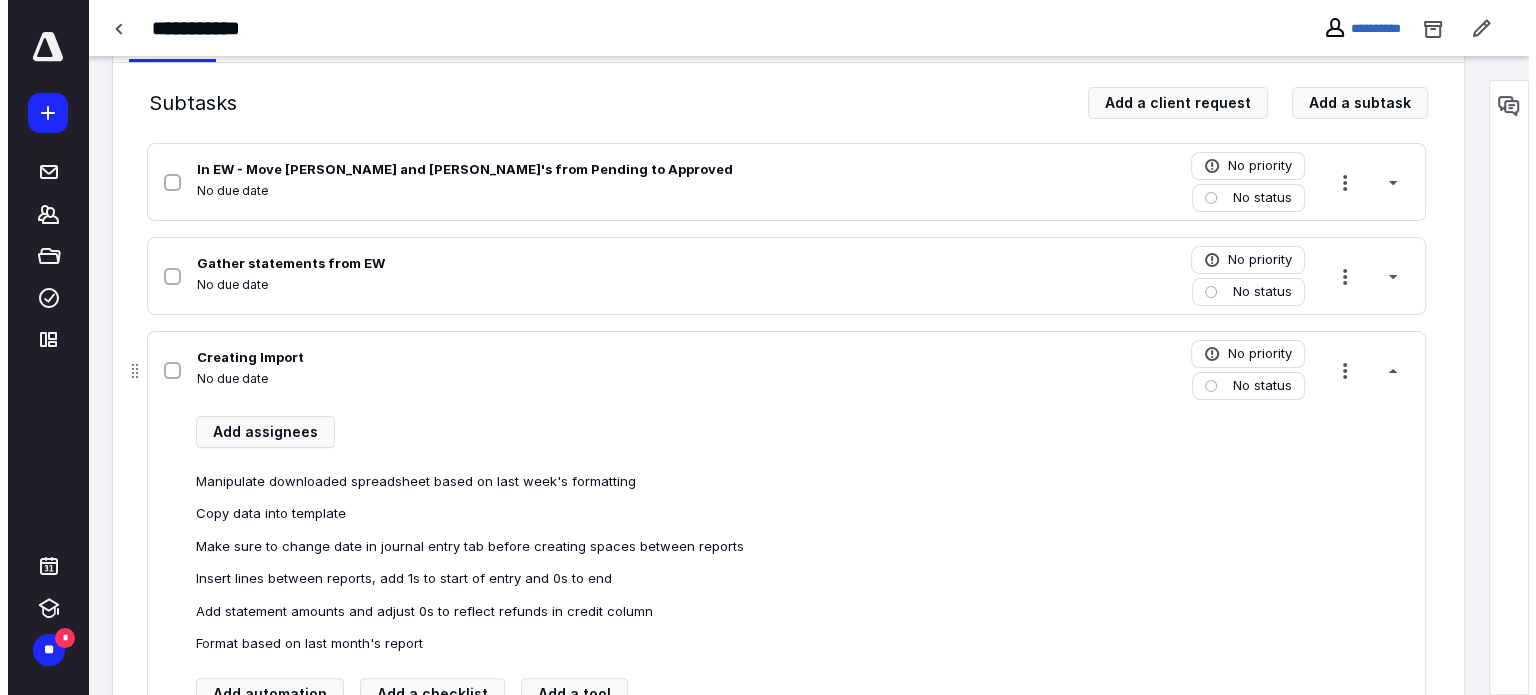 scroll, scrollTop: 581, scrollLeft: 0, axis: vertical 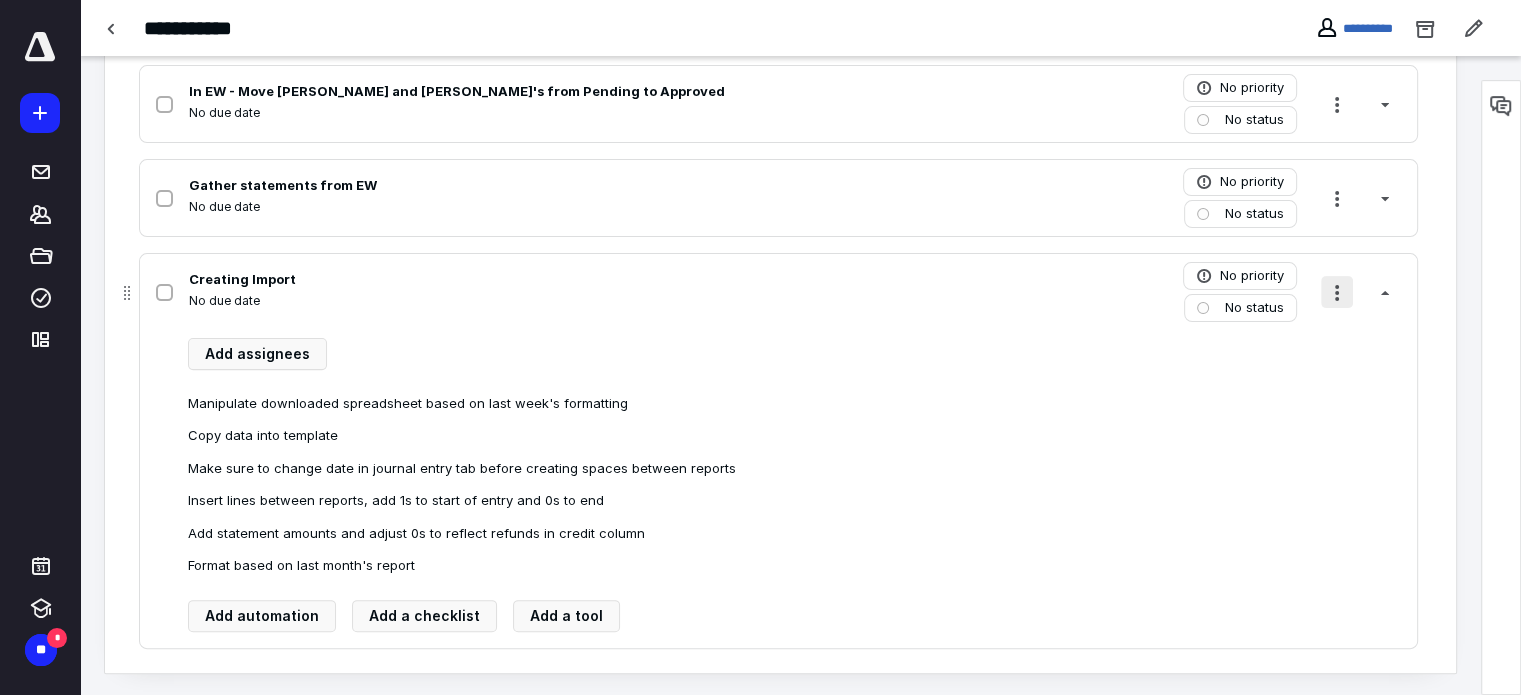 click at bounding box center (1337, 292) 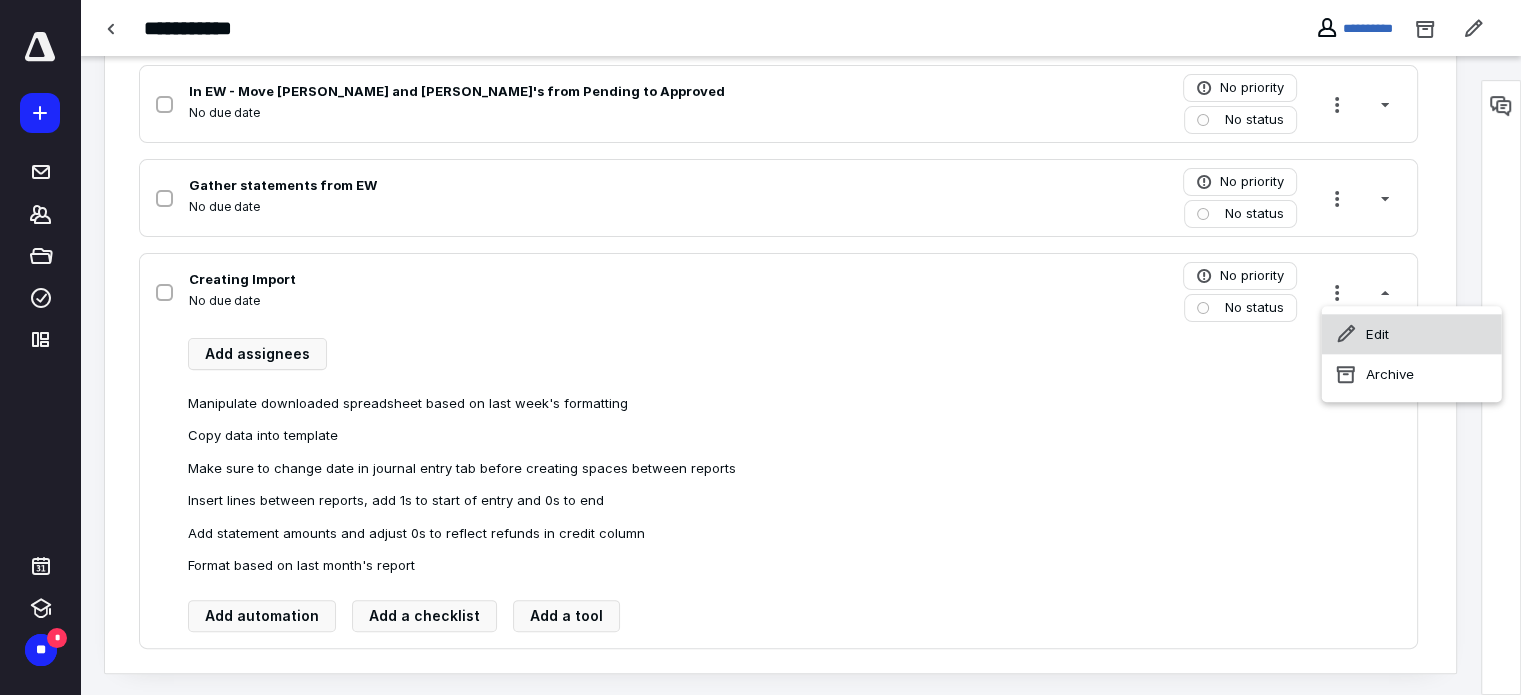 click 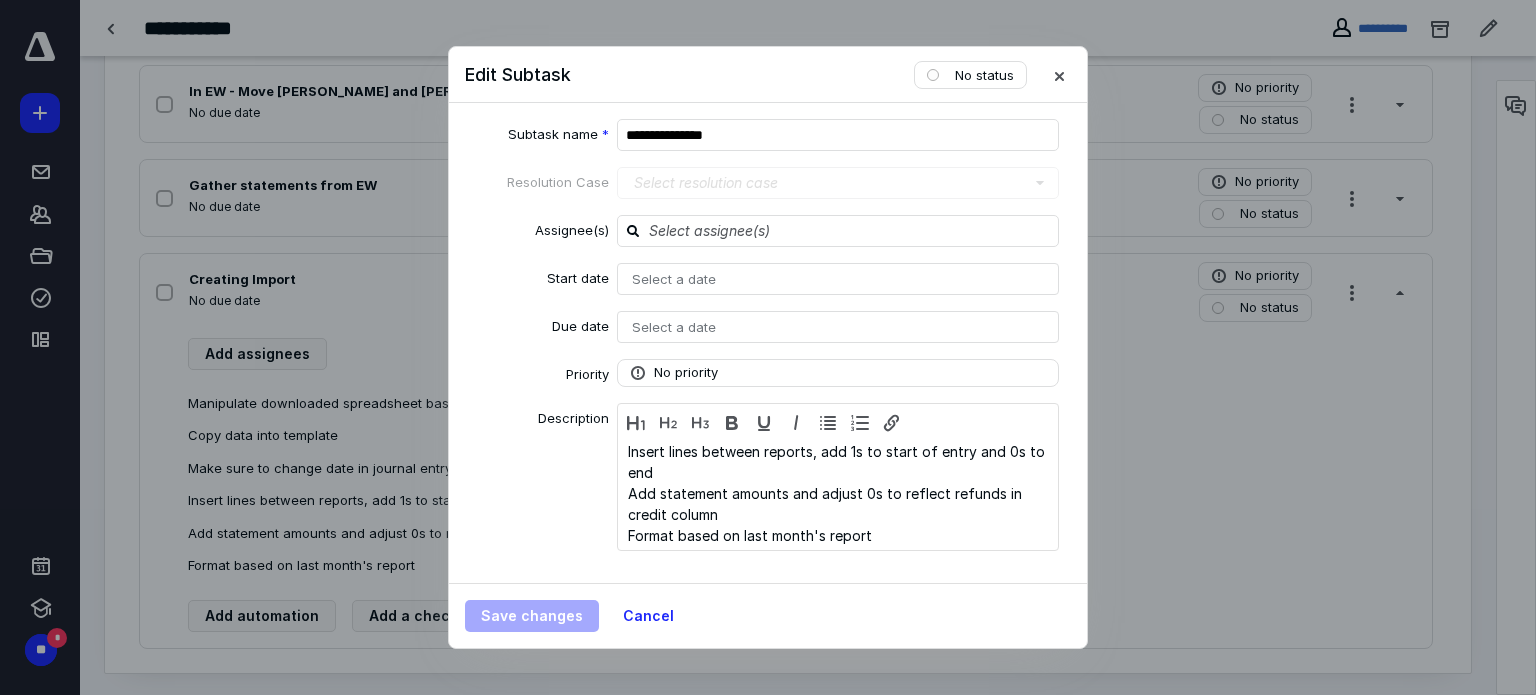 scroll, scrollTop: 105, scrollLeft: 0, axis: vertical 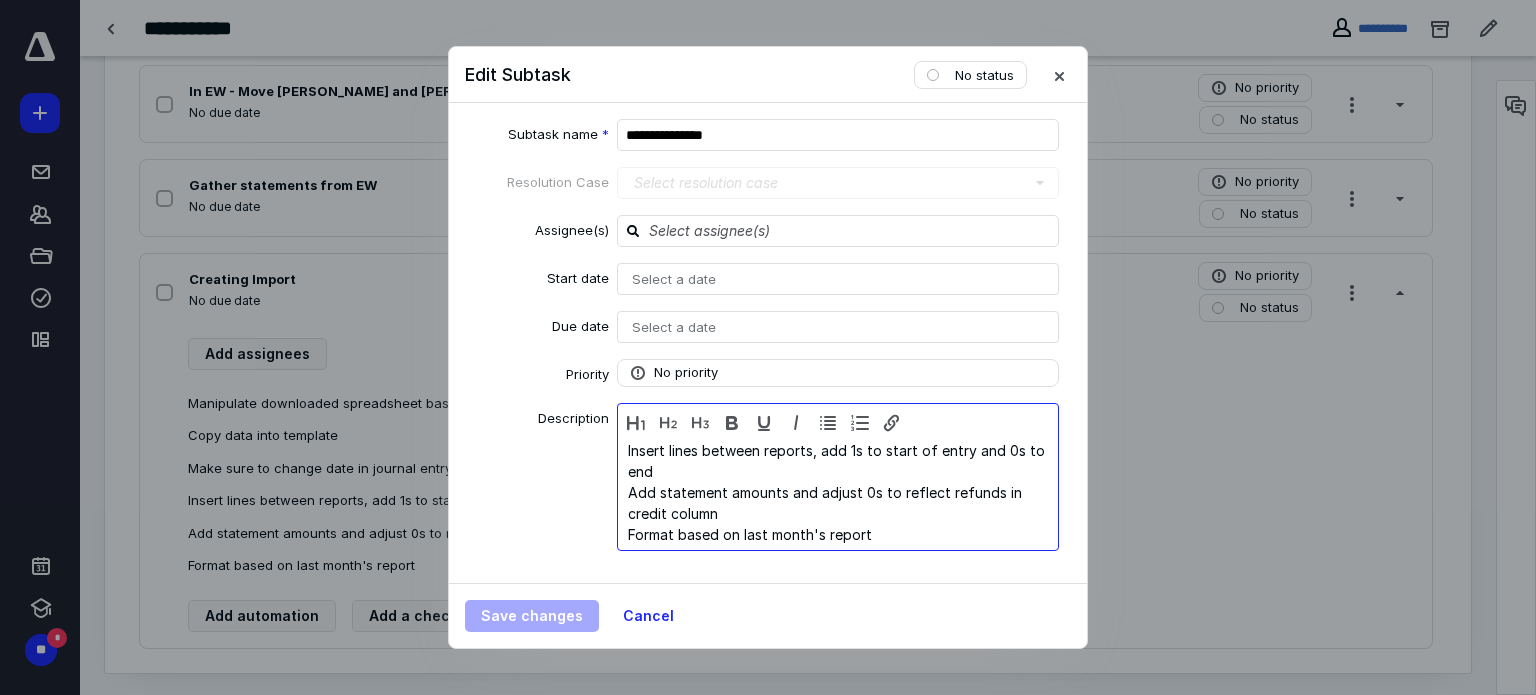 click on "Format based on last month's report" at bounding box center (838, 534) 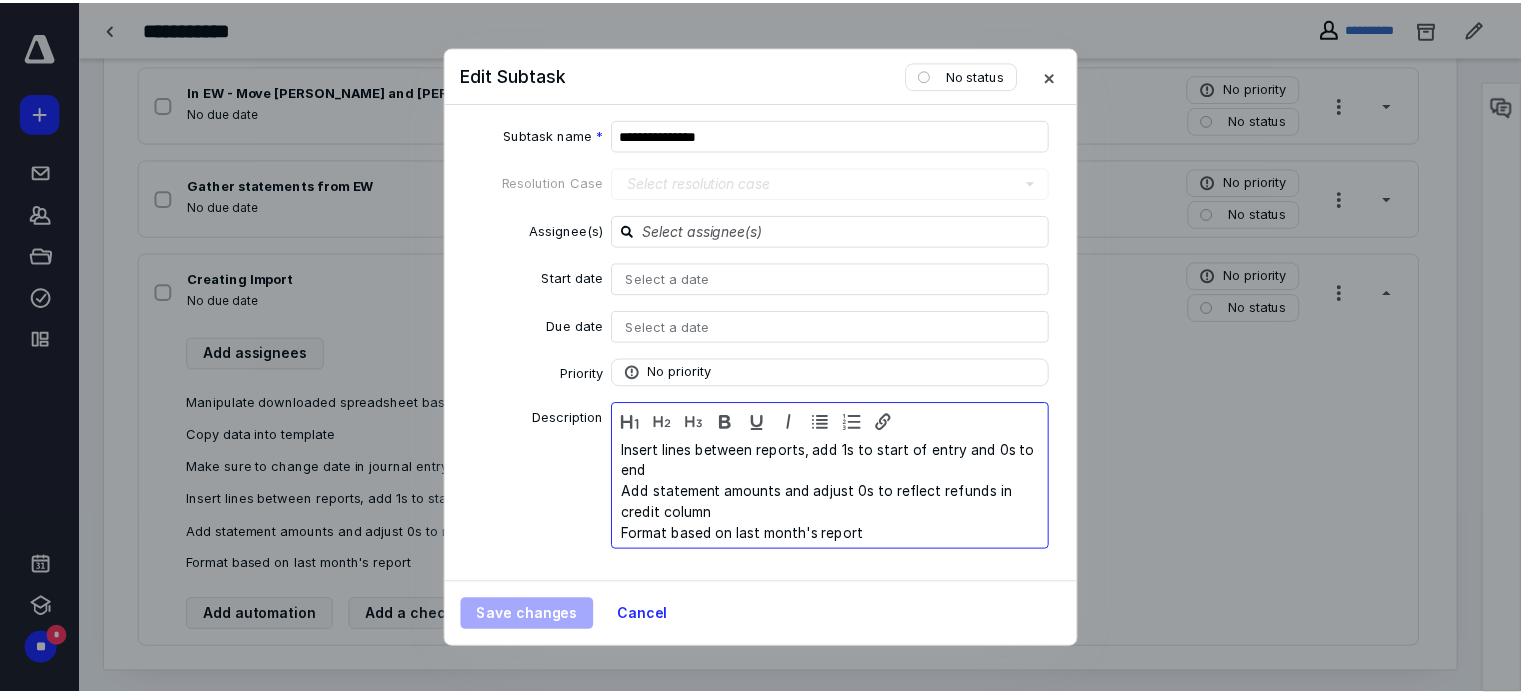 scroll, scrollTop: 124, scrollLeft: 0, axis: vertical 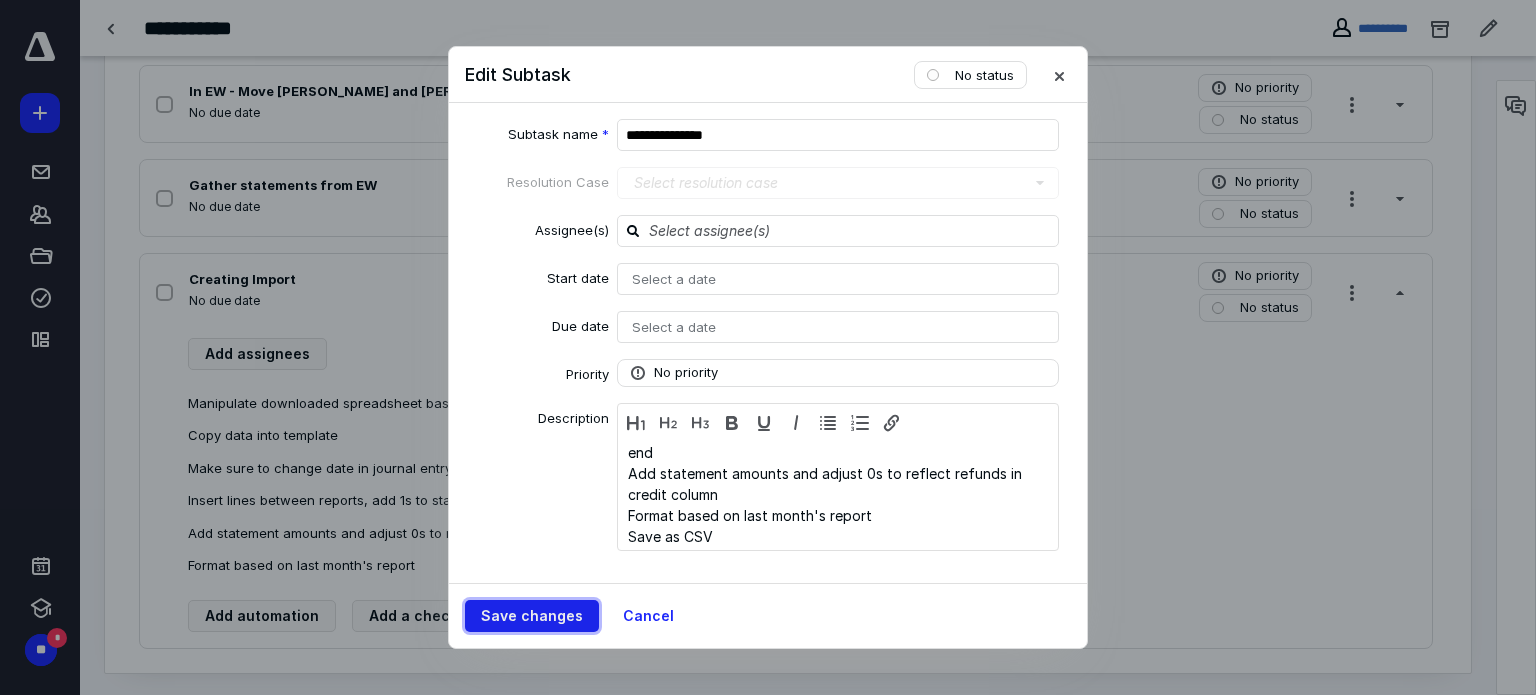click on "Save changes" at bounding box center (532, 616) 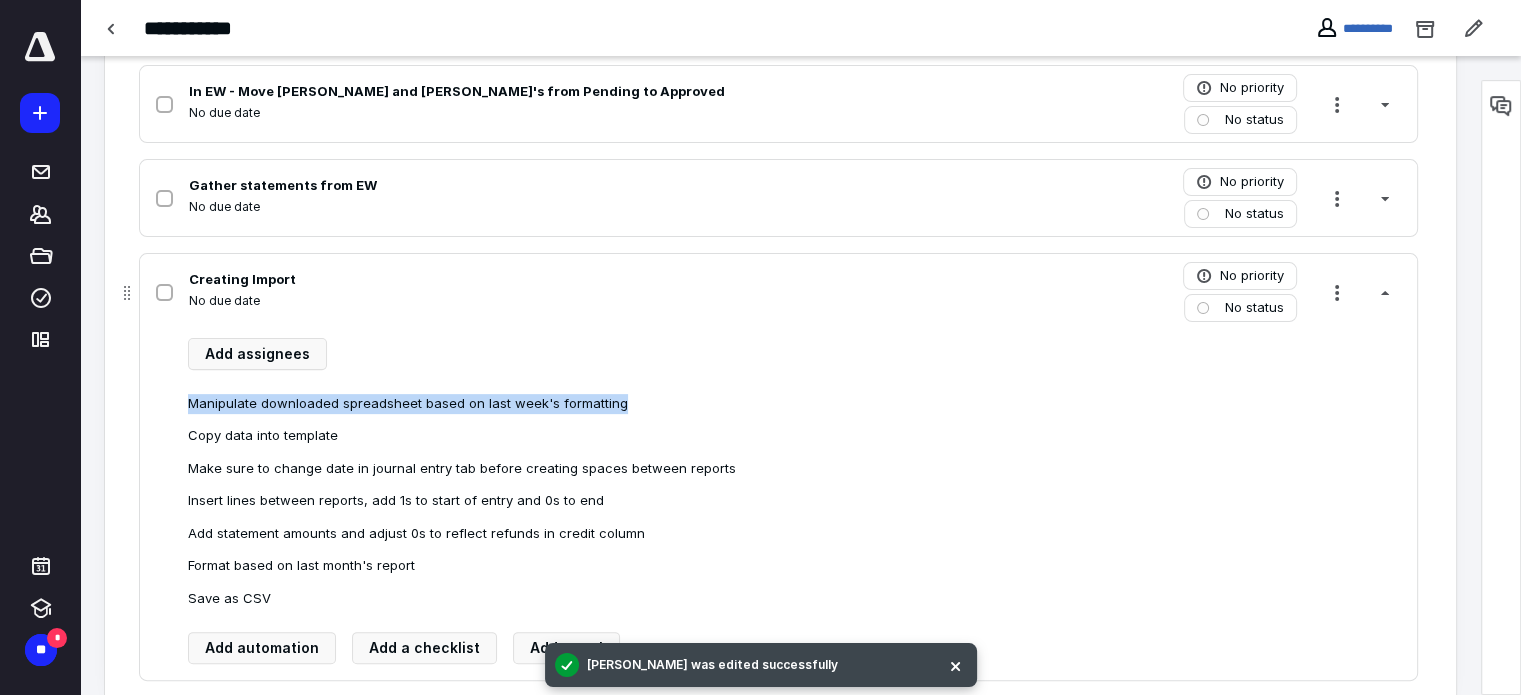 drag, startPoint x: 820, startPoint y: 371, endPoint x: 656, endPoint y: 369, distance: 164.01219 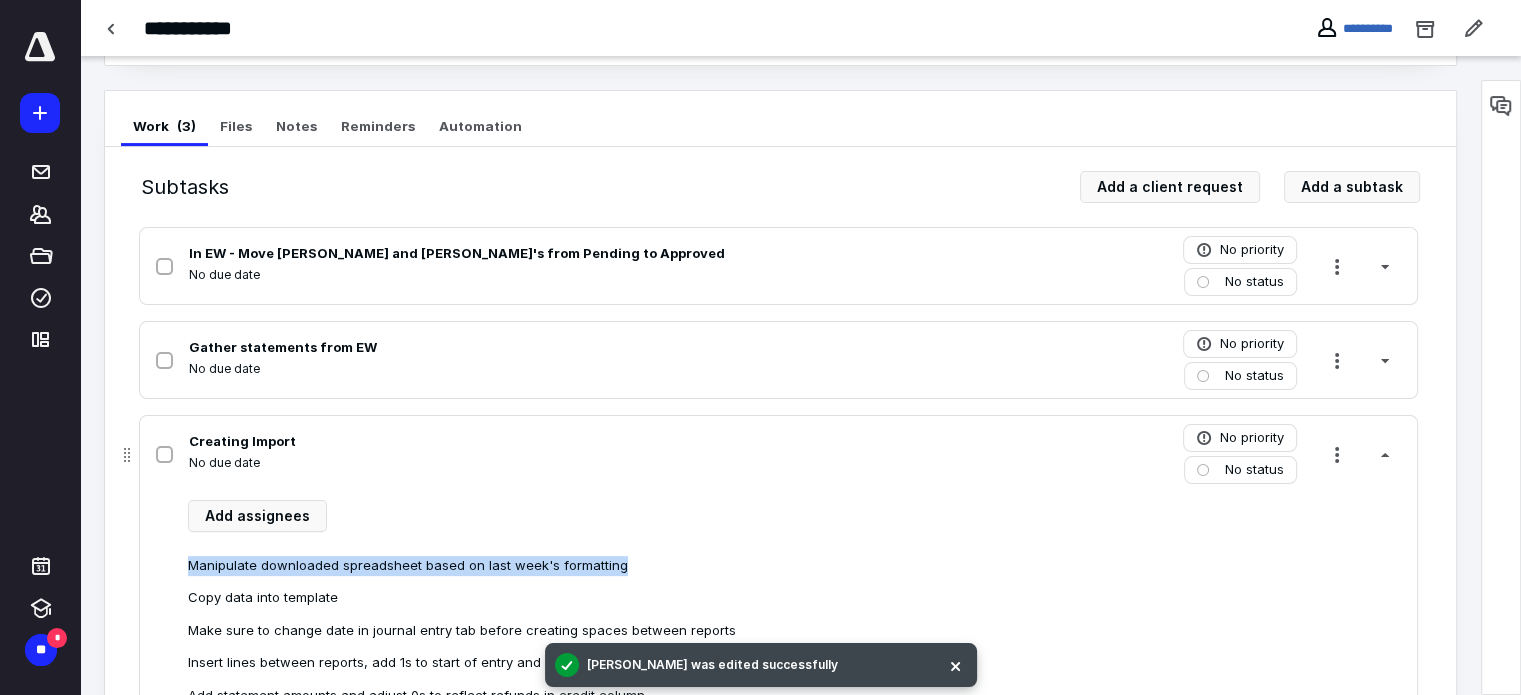 scroll, scrollTop: 417, scrollLeft: 0, axis: vertical 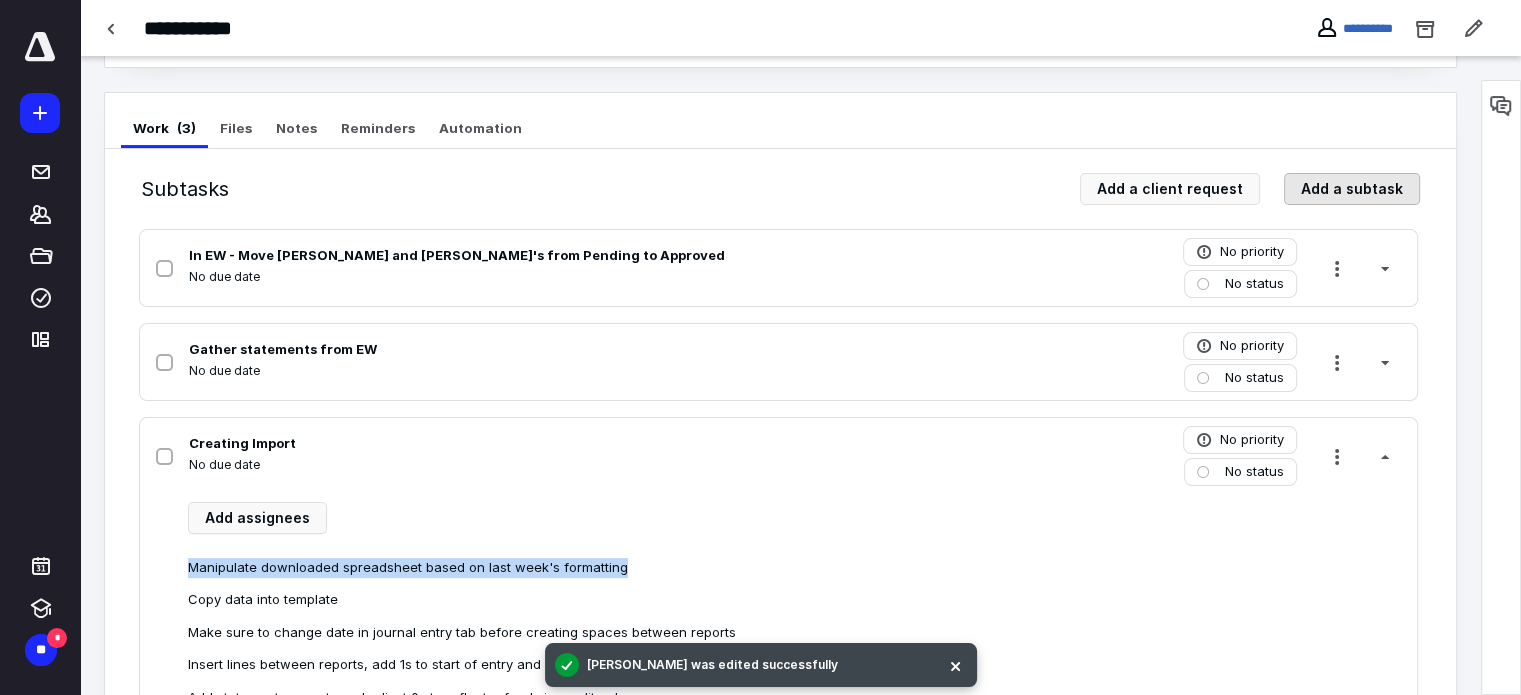 click on "Add a subtask" at bounding box center [1352, 189] 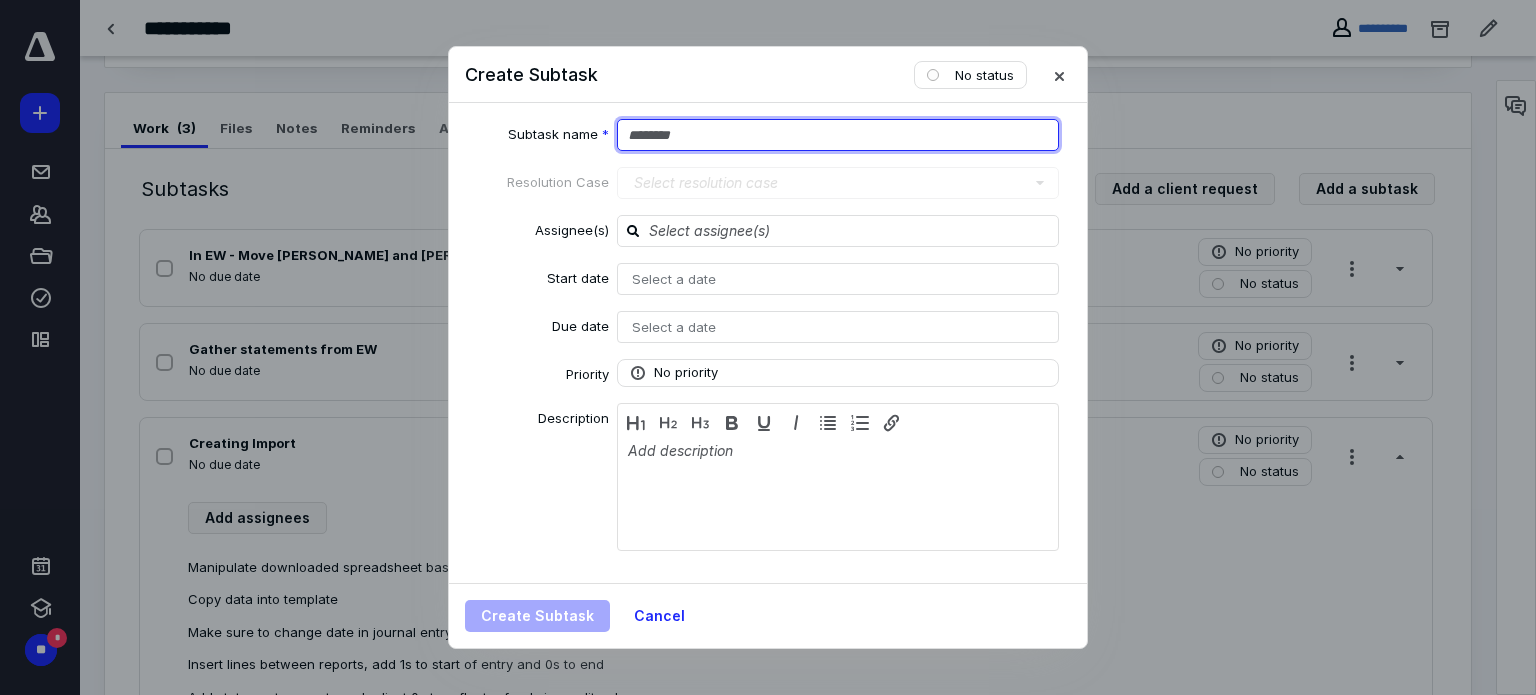 click at bounding box center [838, 135] 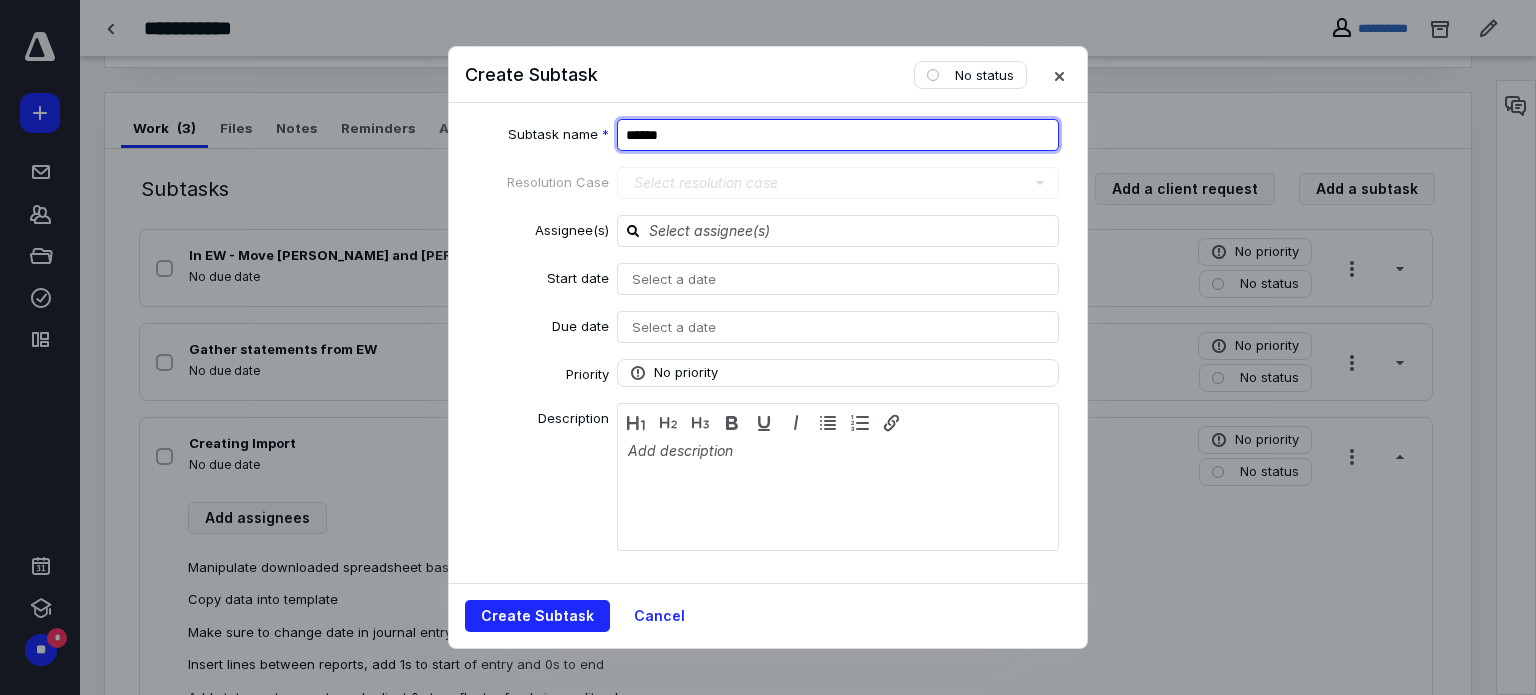type on "******" 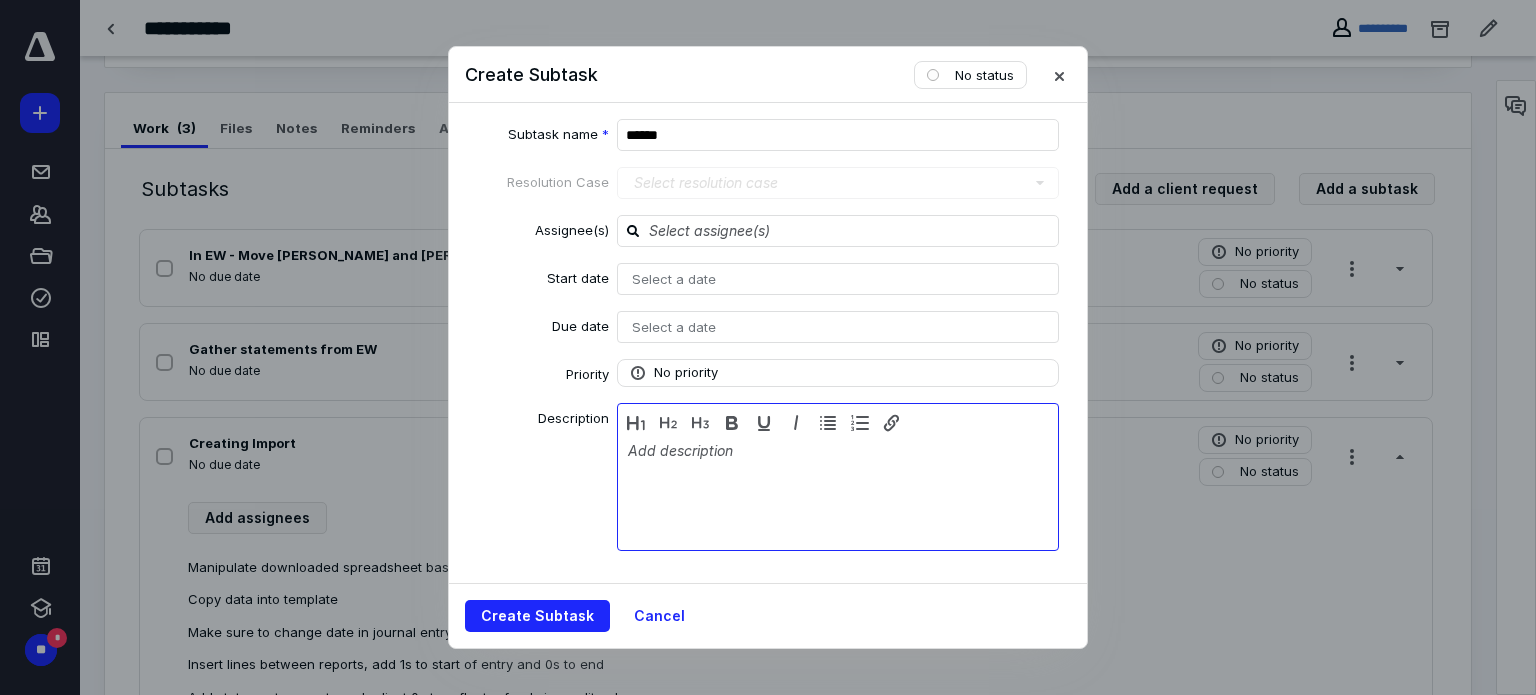 click at bounding box center [838, 492] 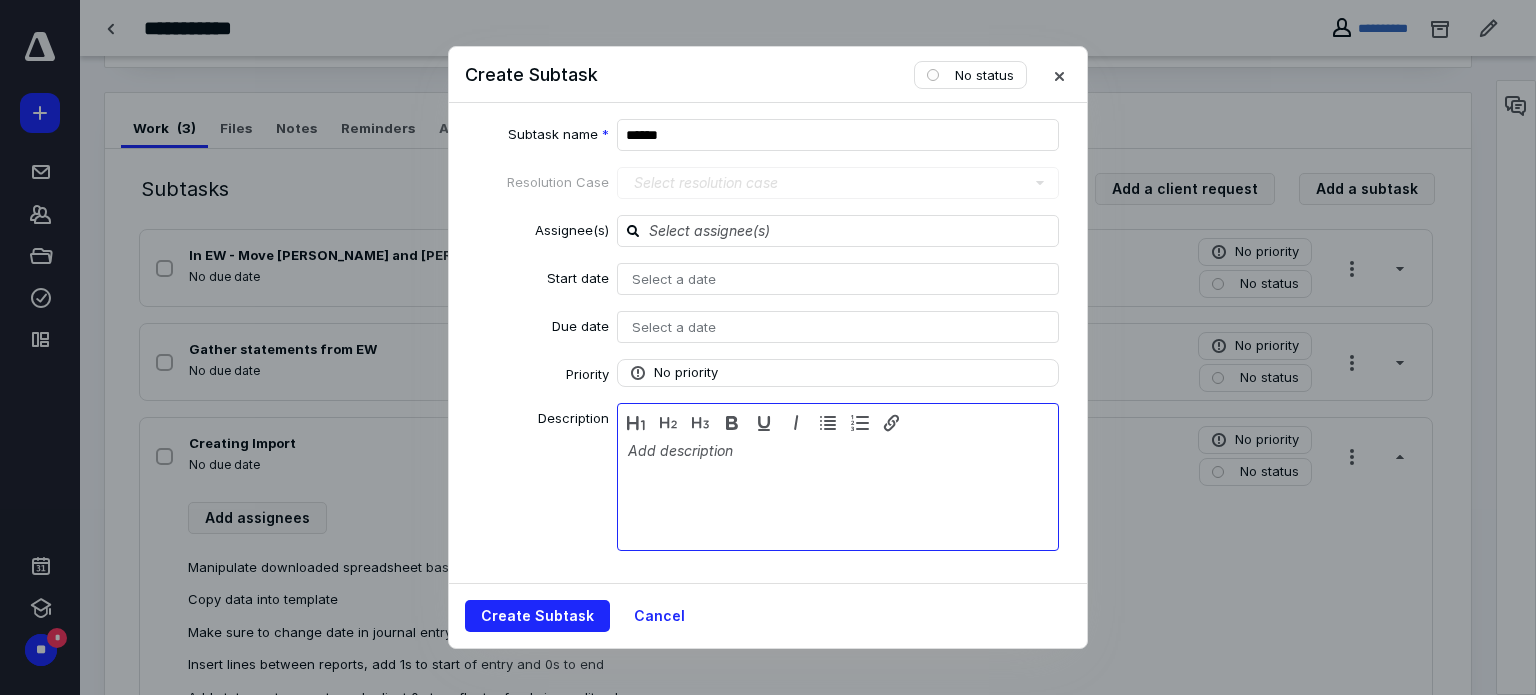 type 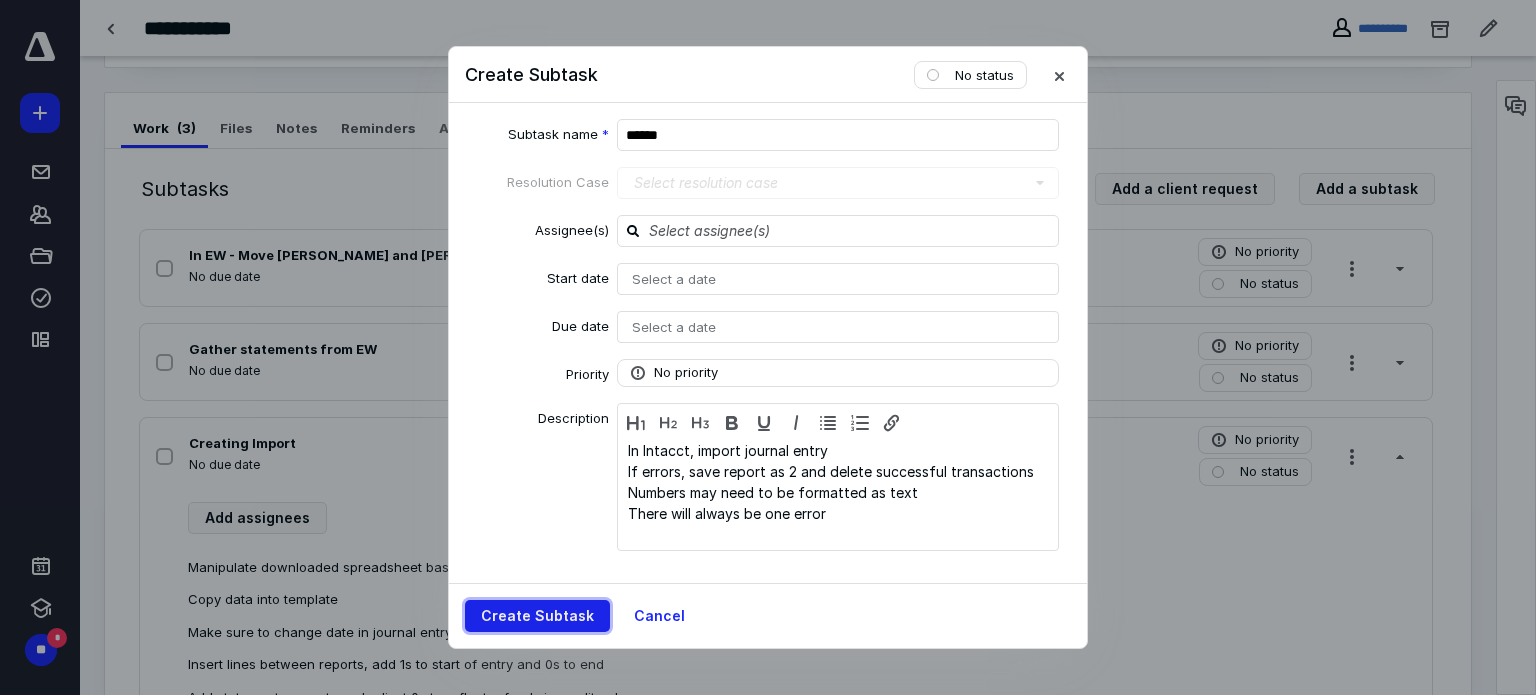 click on "Create Subtask" at bounding box center (537, 616) 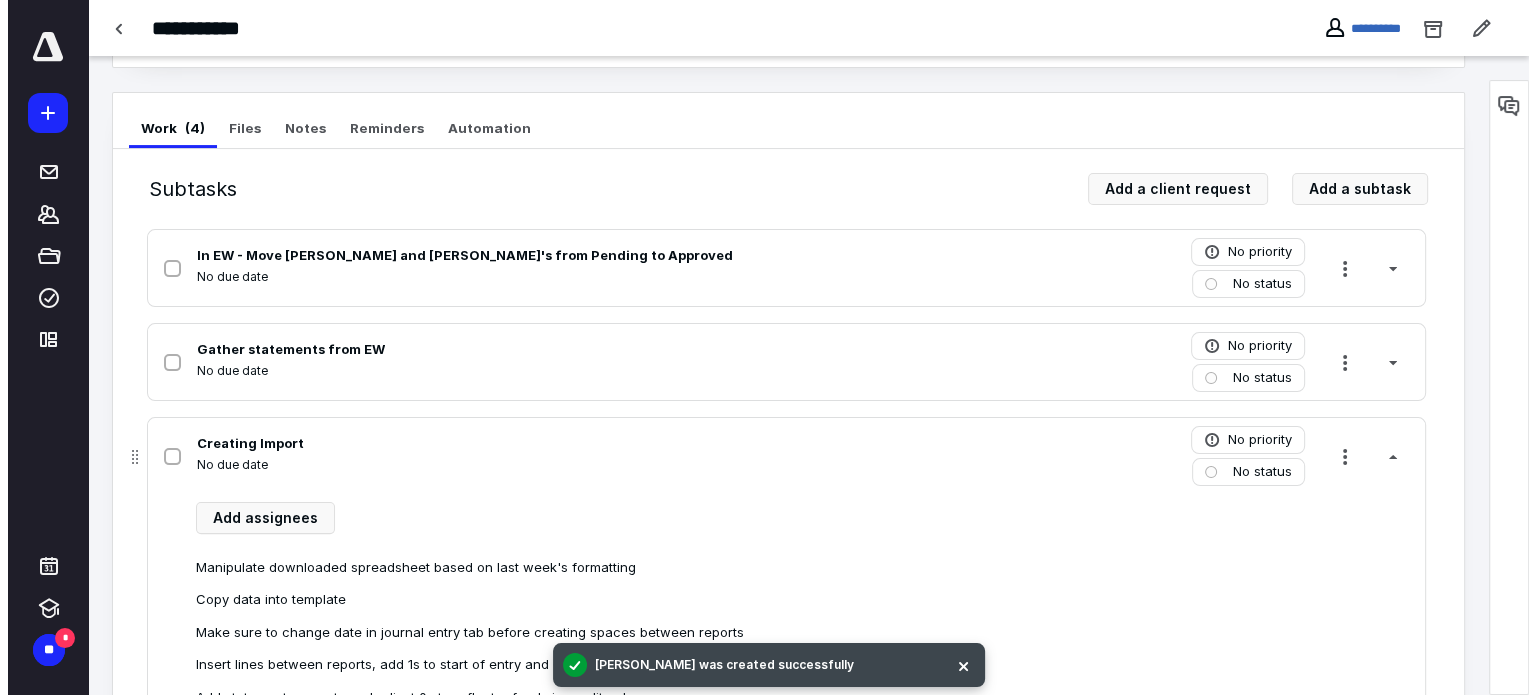 scroll, scrollTop: 708, scrollLeft: 0, axis: vertical 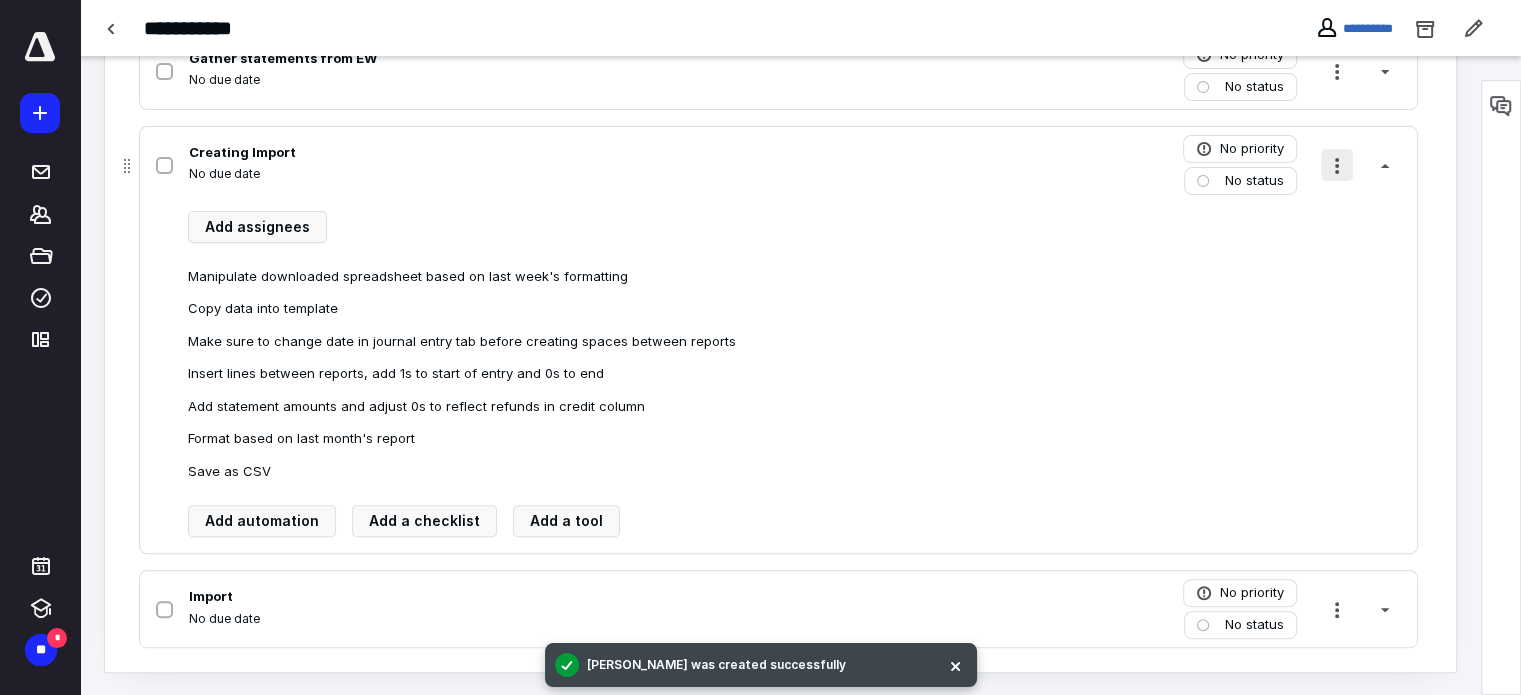 click at bounding box center (1337, 165) 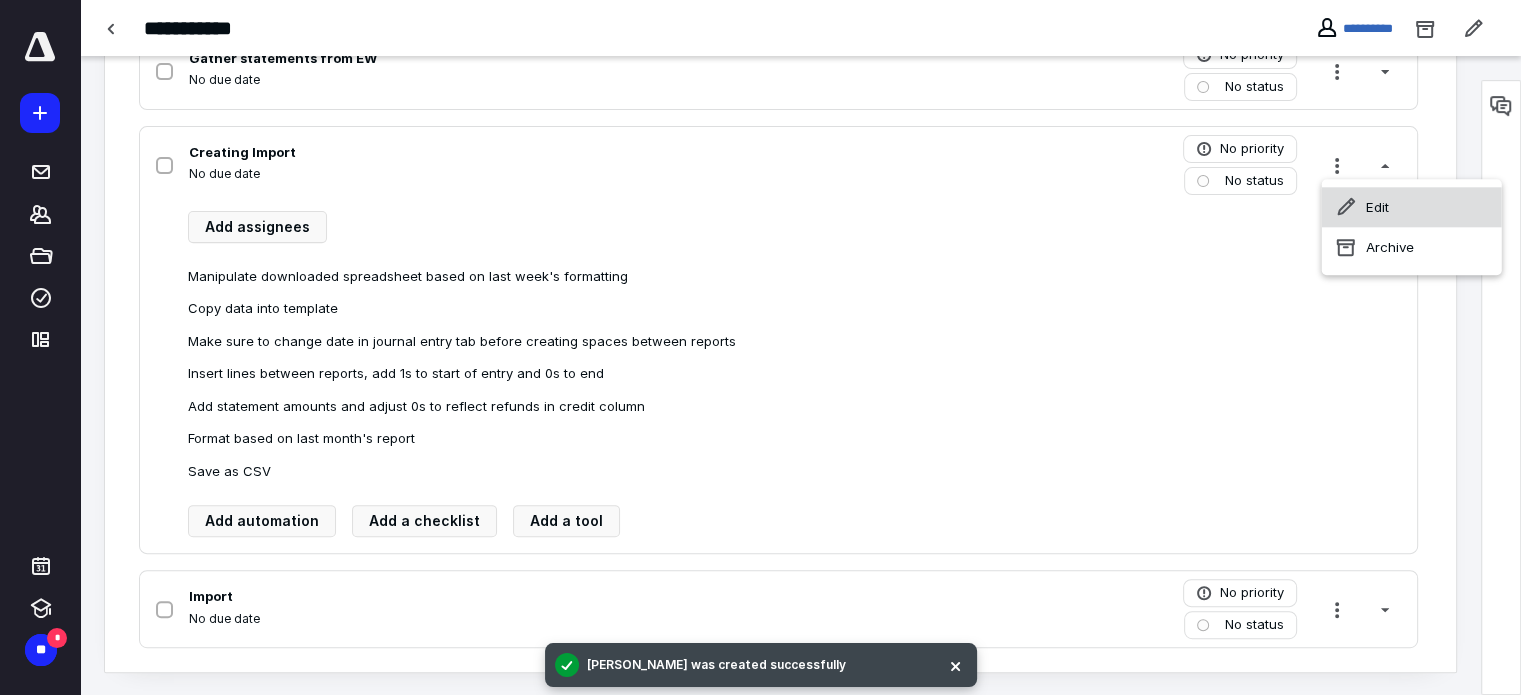 click on "Edit" at bounding box center (1412, 207) 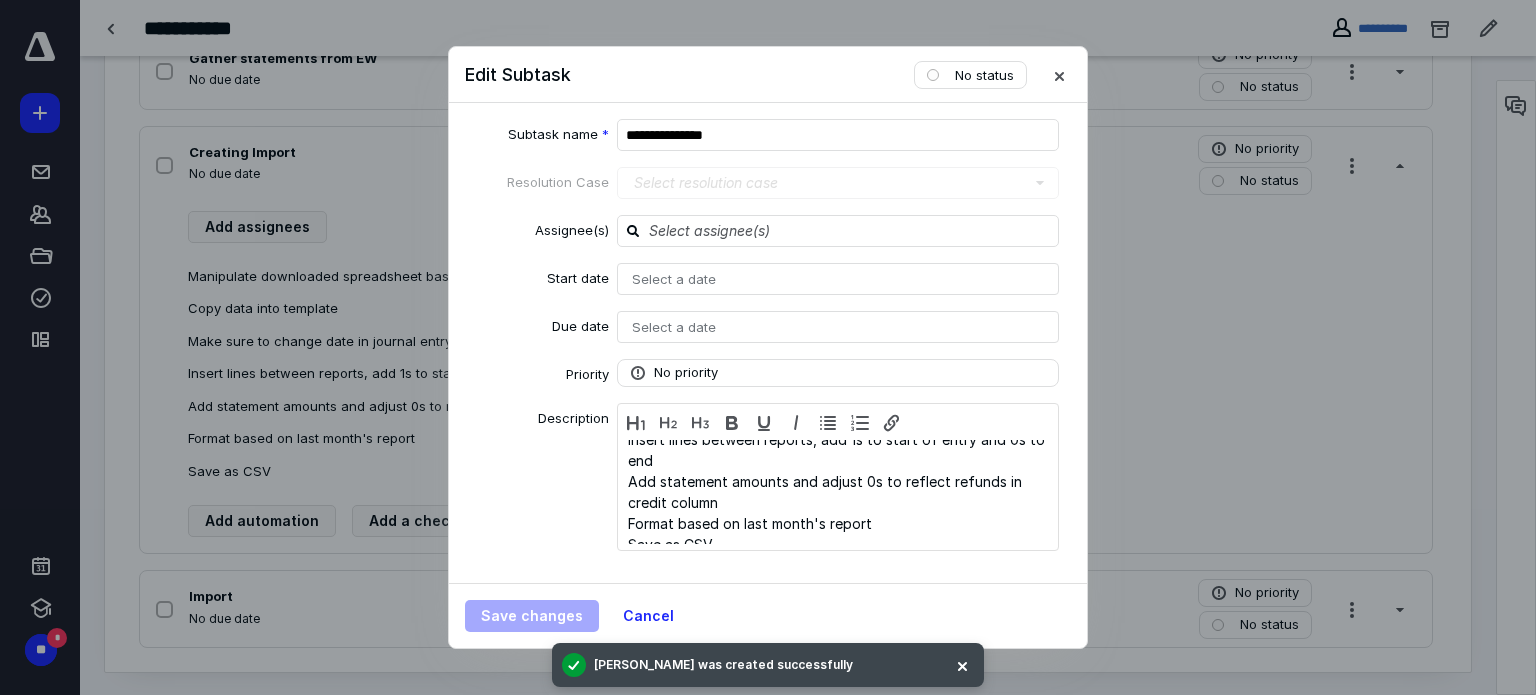 scroll, scrollTop: 126, scrollLeft: 0, axis: vertical 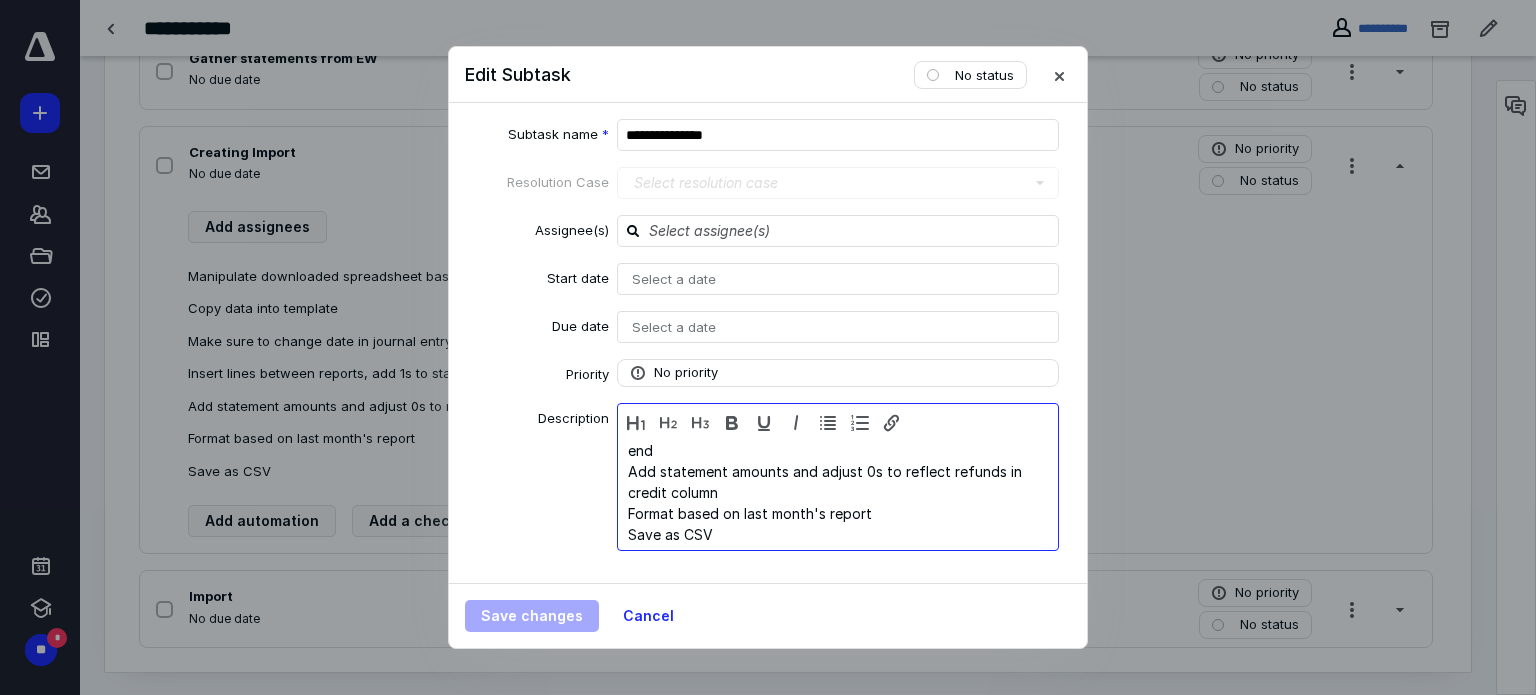click on "Format based on last month's report" at bounding box center (838, 513) 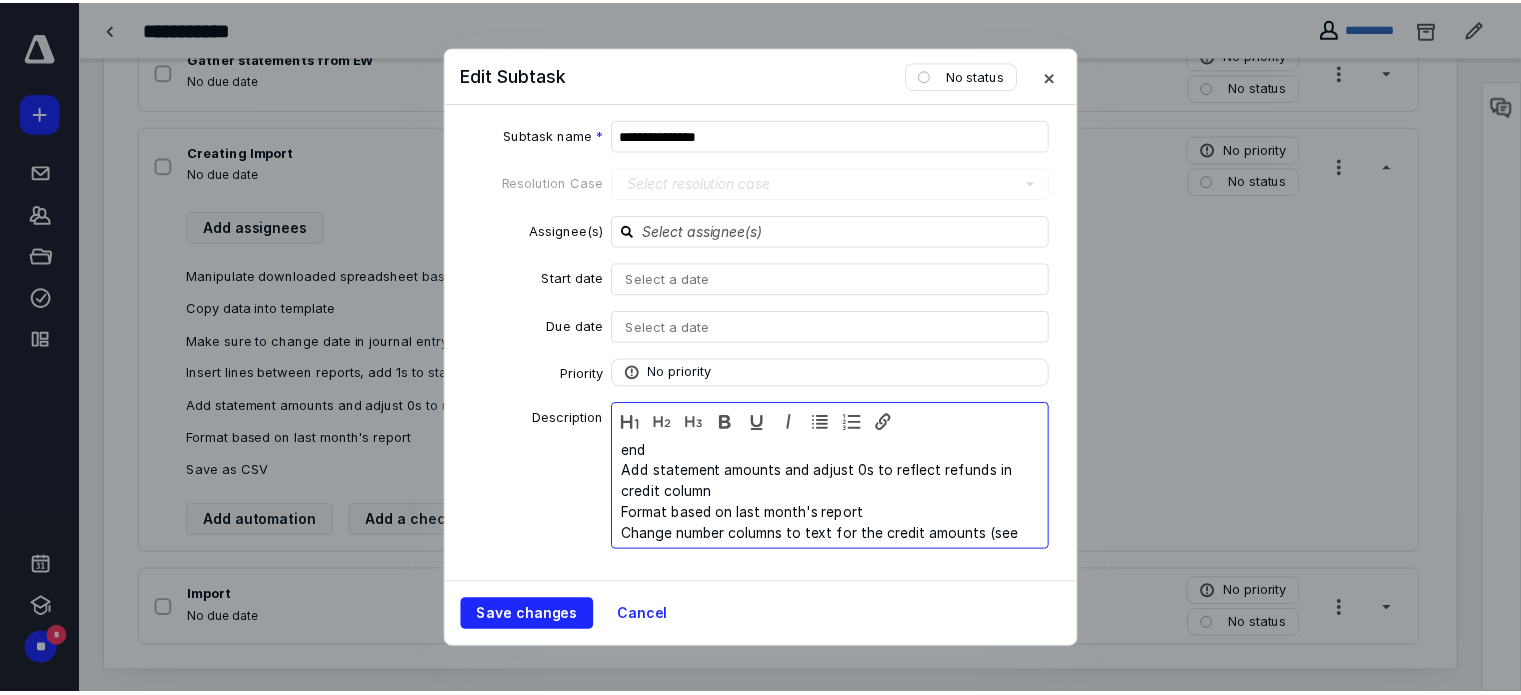 scroll, scrollTop: 145, scrollLeft: 0, axis: vertical 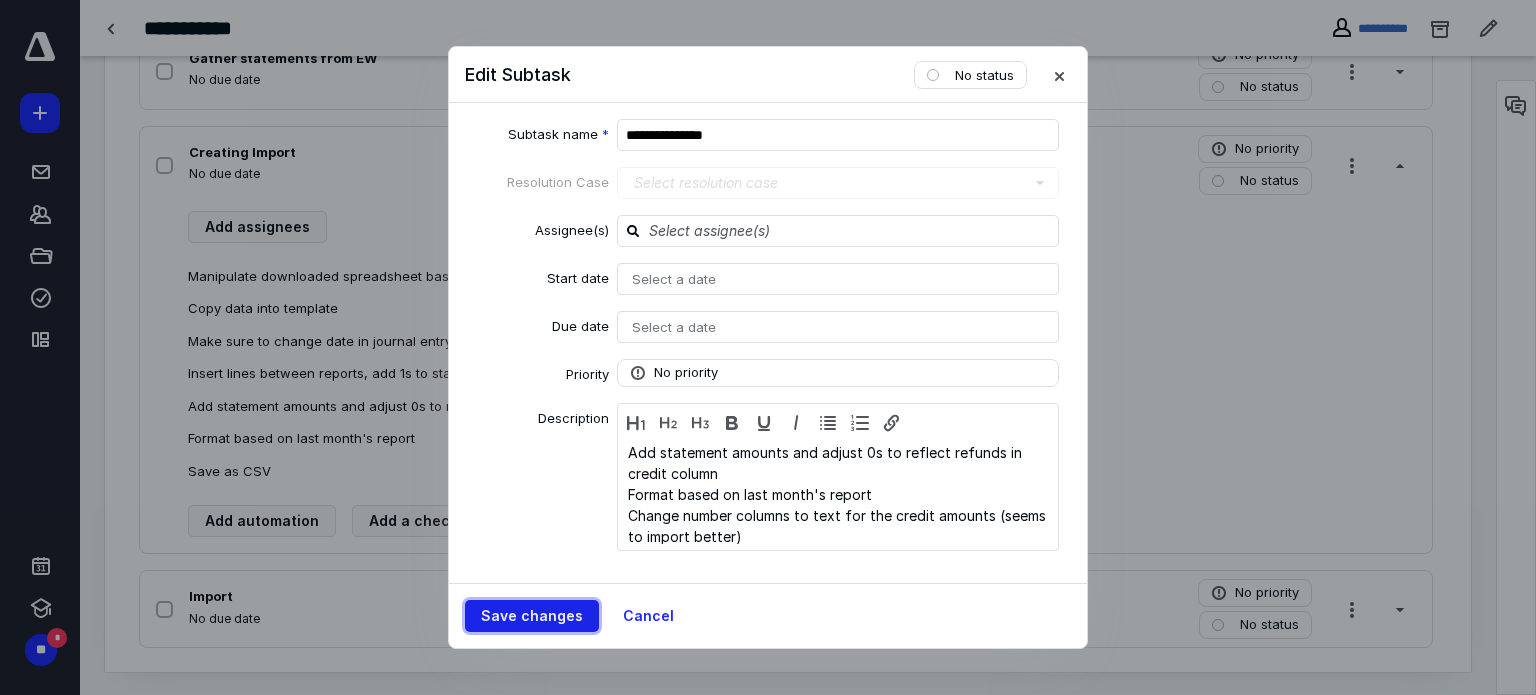 click on "Save changes" at bounding box center (532, 616) 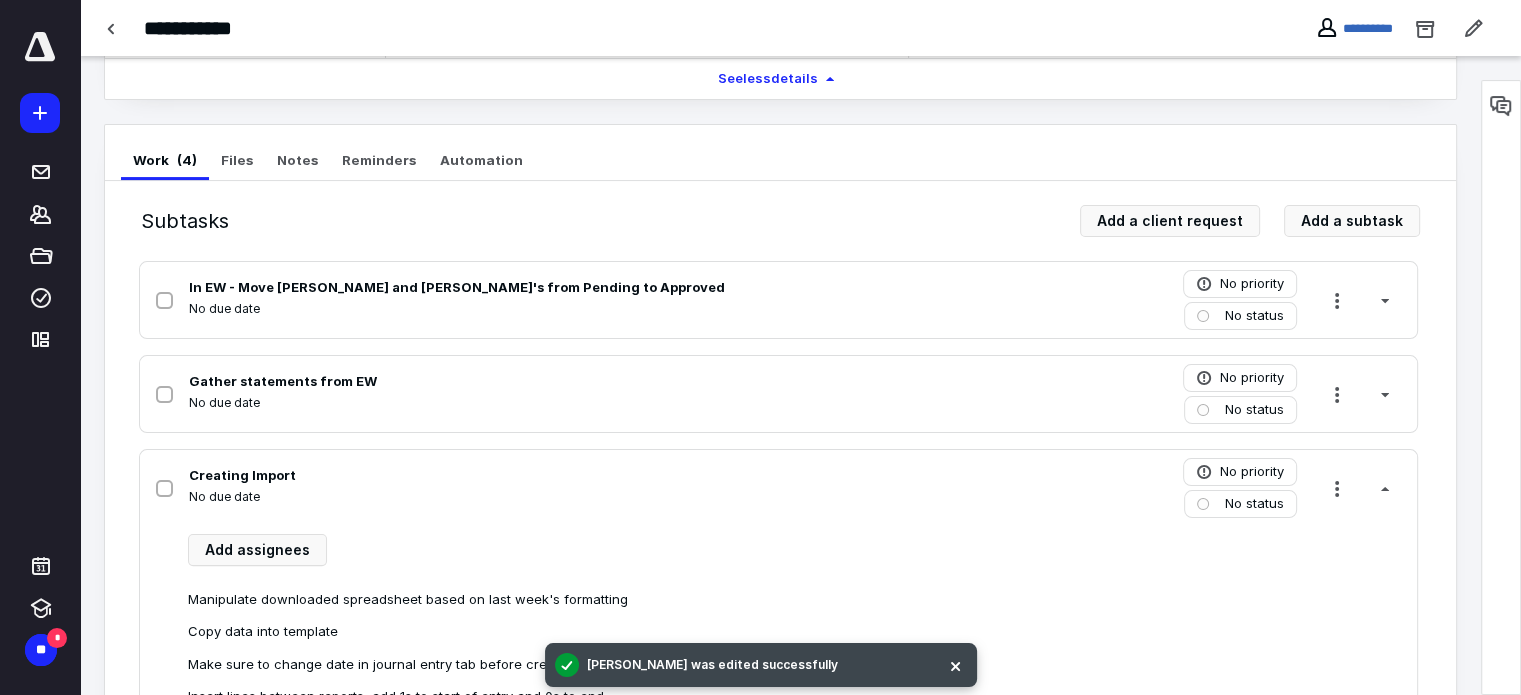 scroll, scrollTop: 384, scrollLeft: 0, axis: vertical 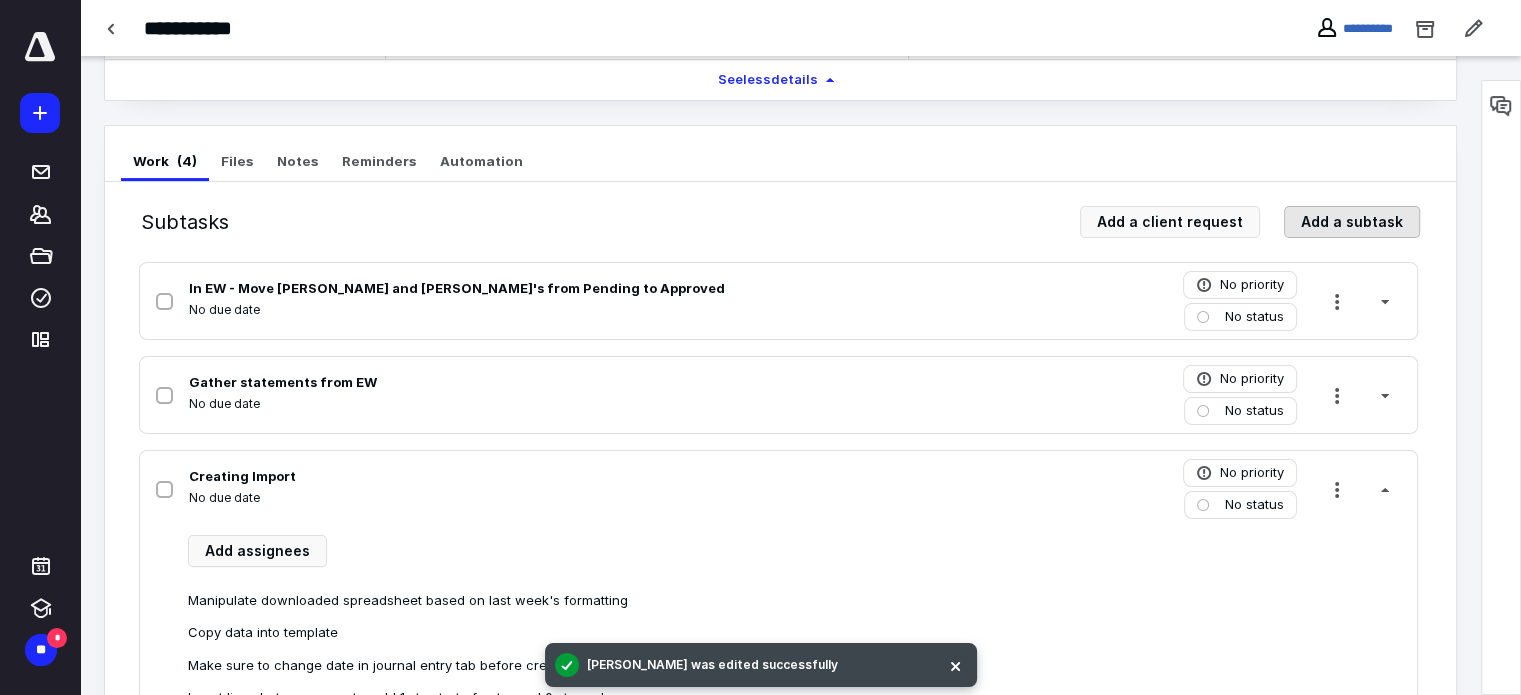 click on "Add a subtask" at bounding box center [1352, 222] 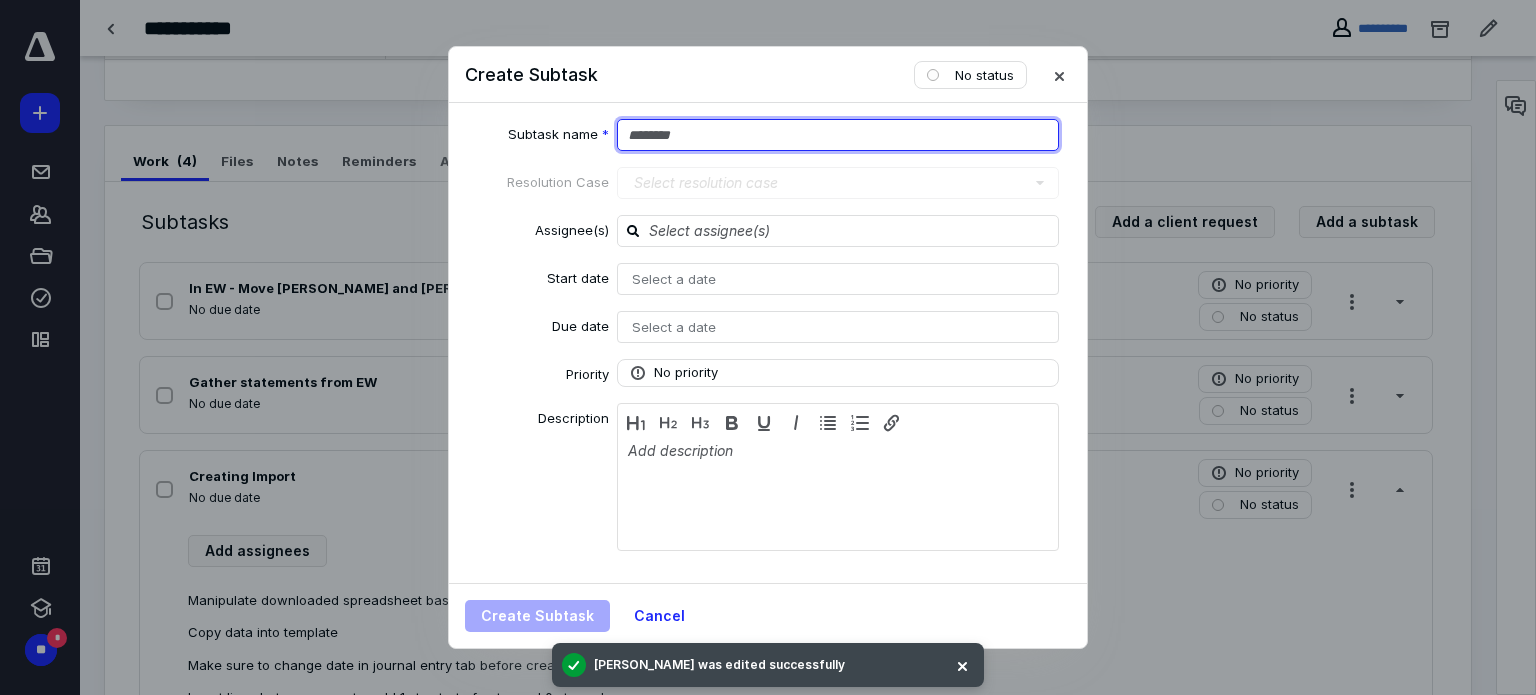 click at bounding box center [838, 135] 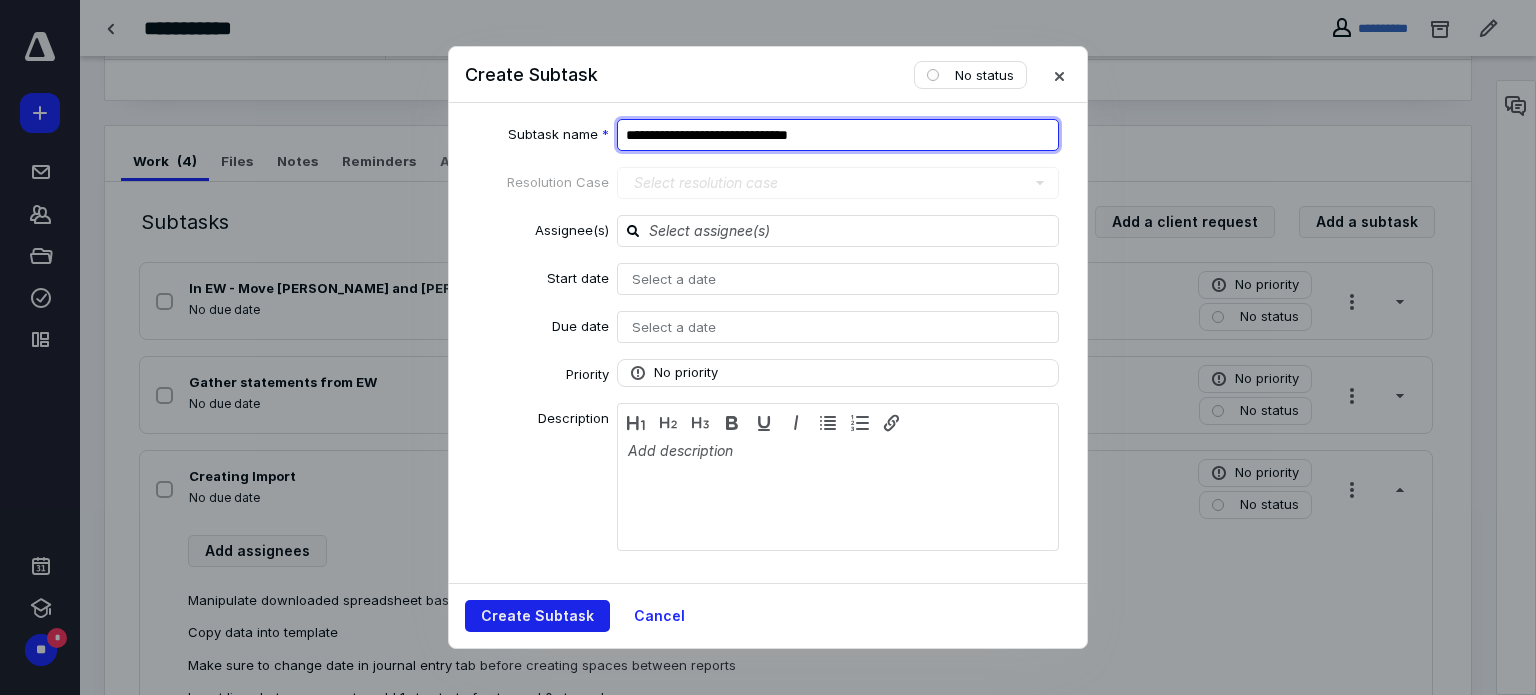 type on "**********" 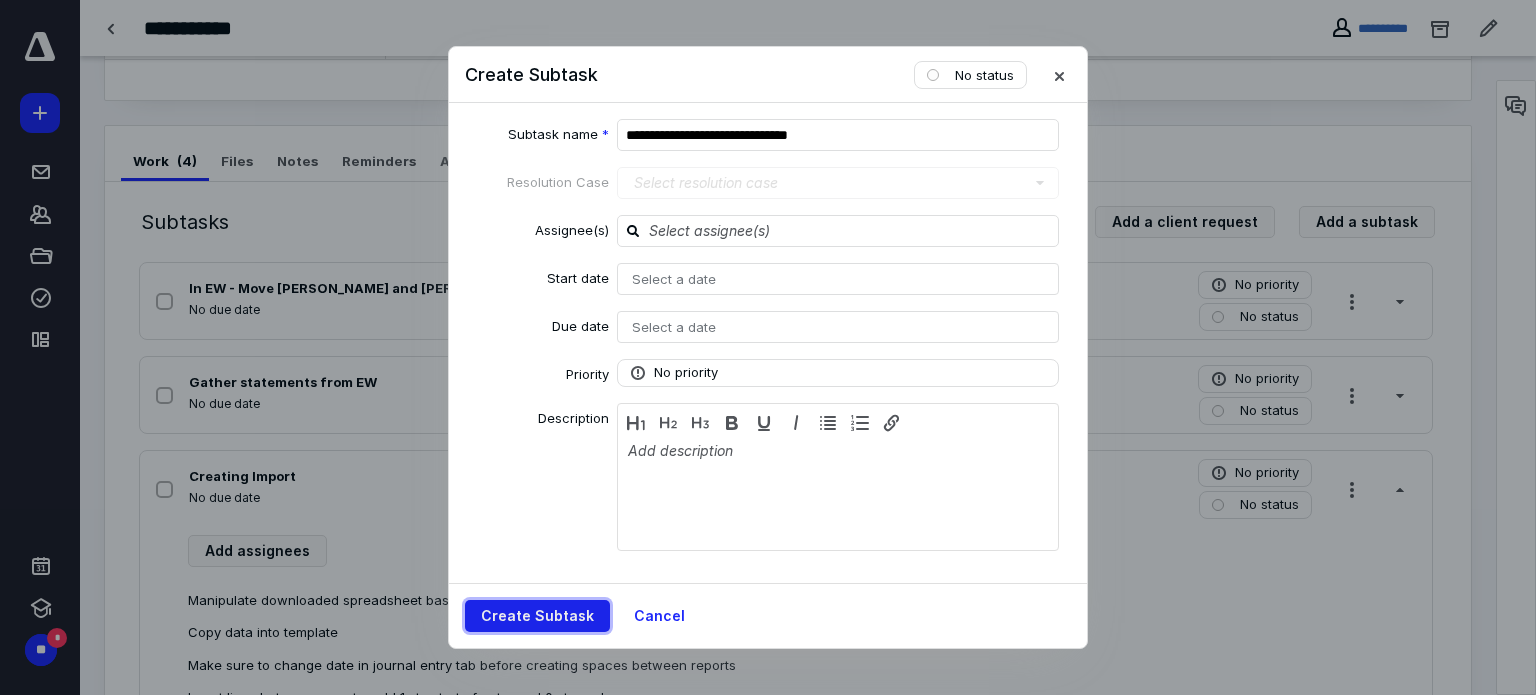 click on "Create Subtask" at bounding box center [537, 616] 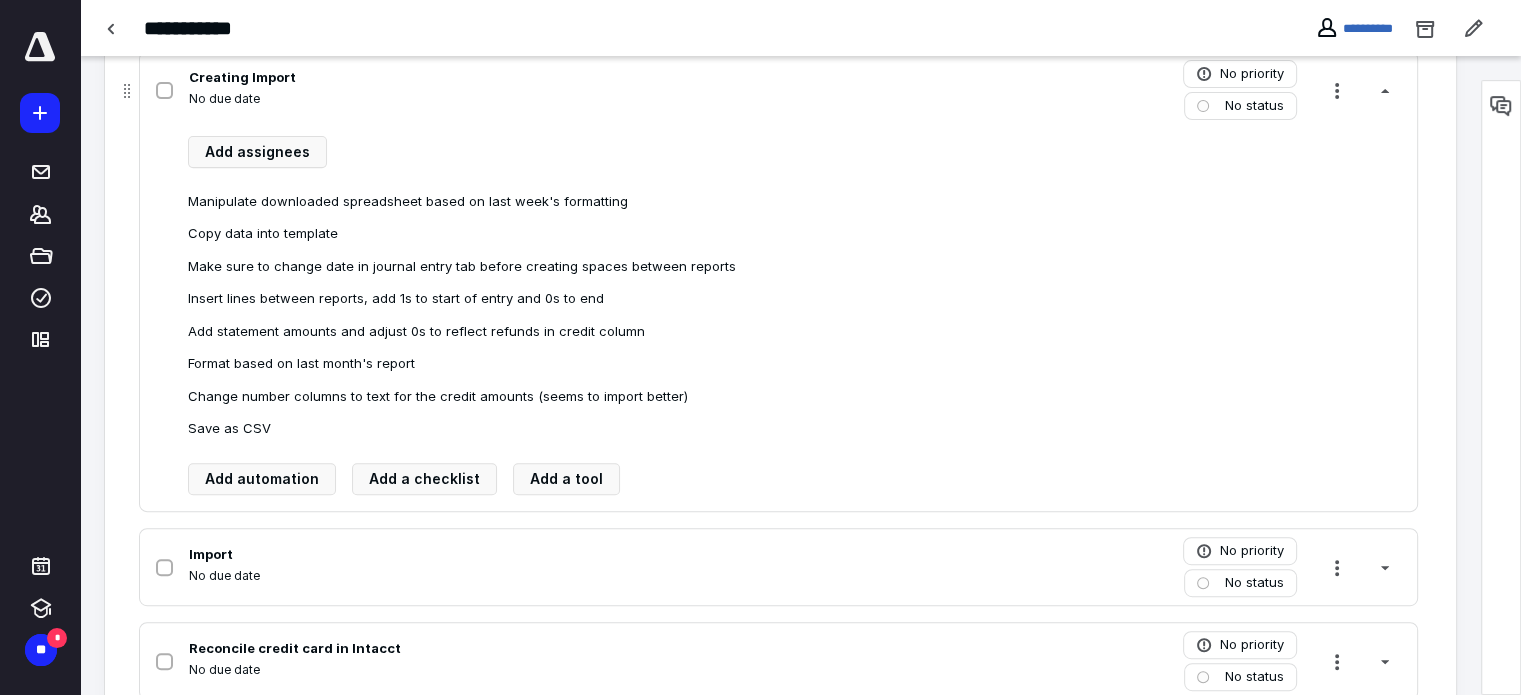scroll, scrollTop: 784, scrollLeft: 0, axis: vertical 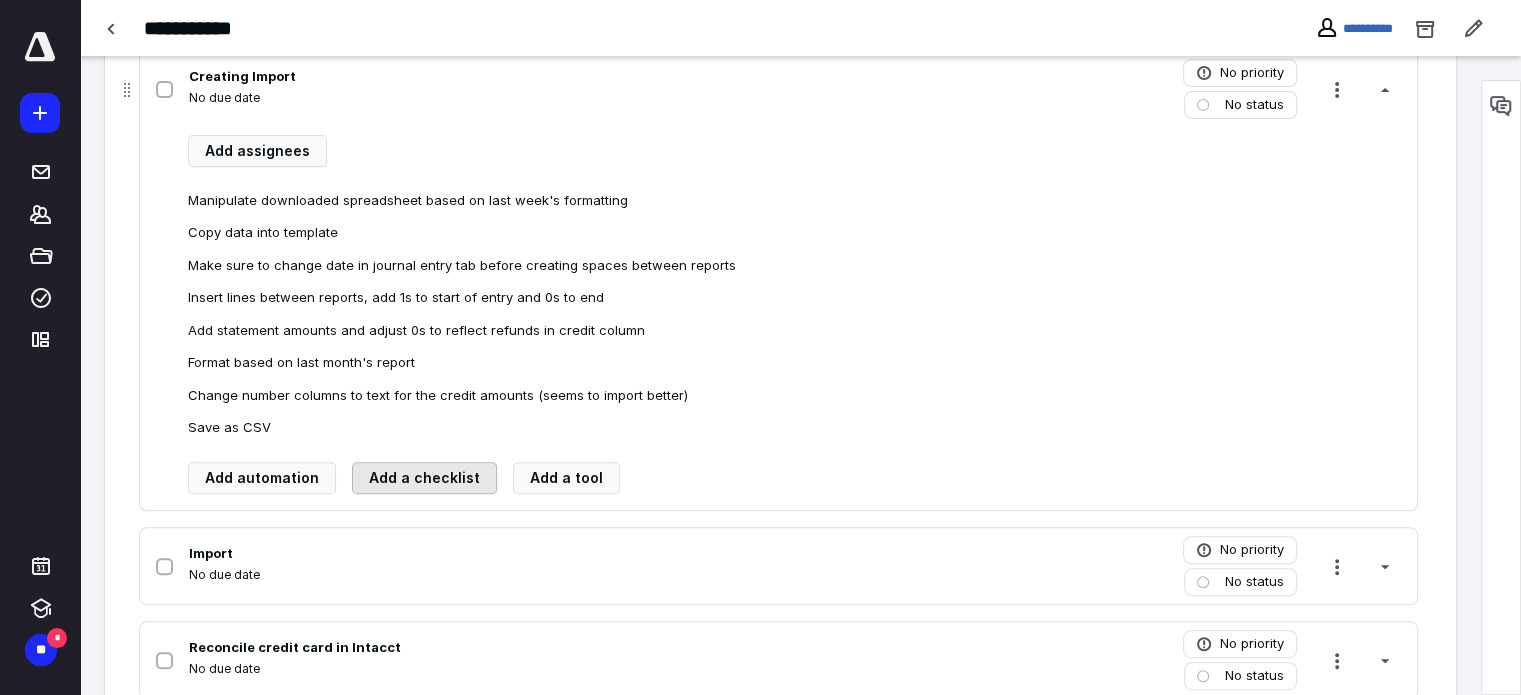 click on "Add a checklist" at bounding box center (424, 478) 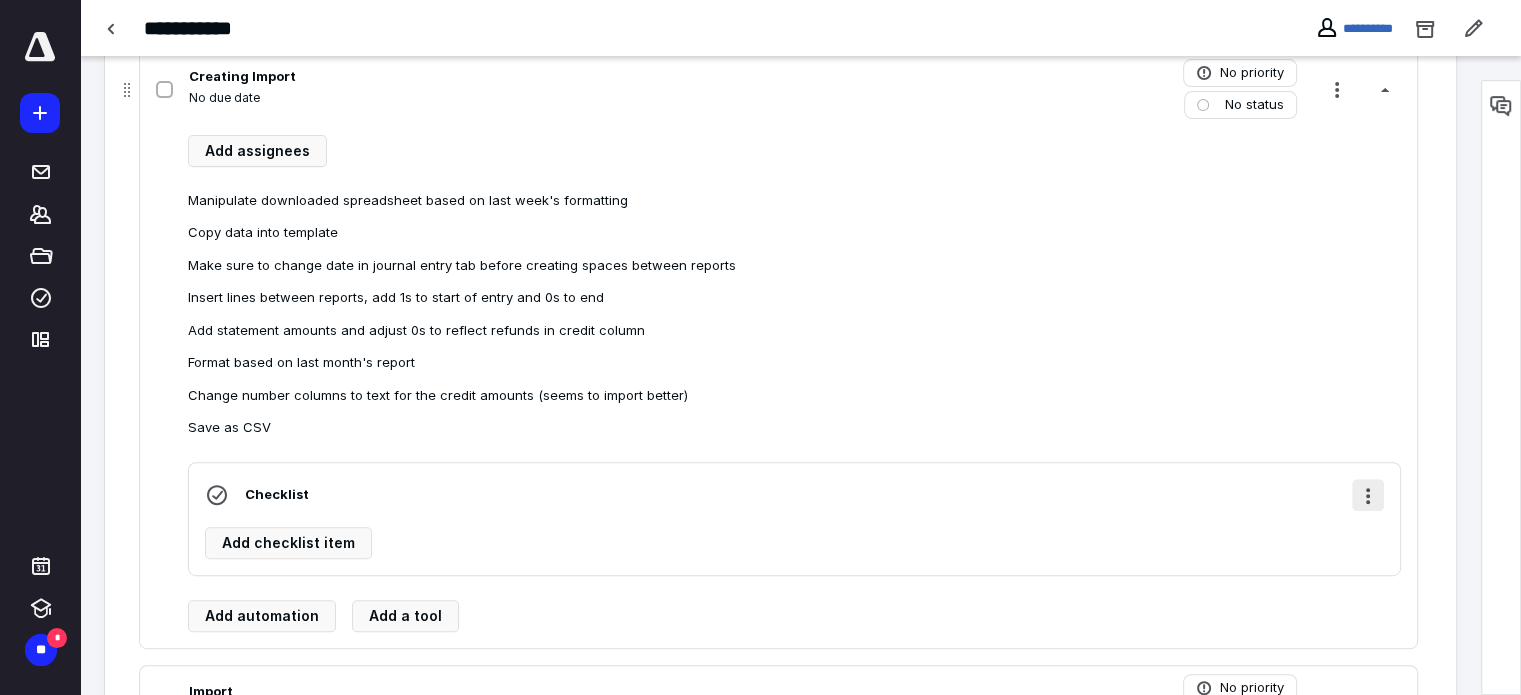 click at bounding box center (1368, 495) 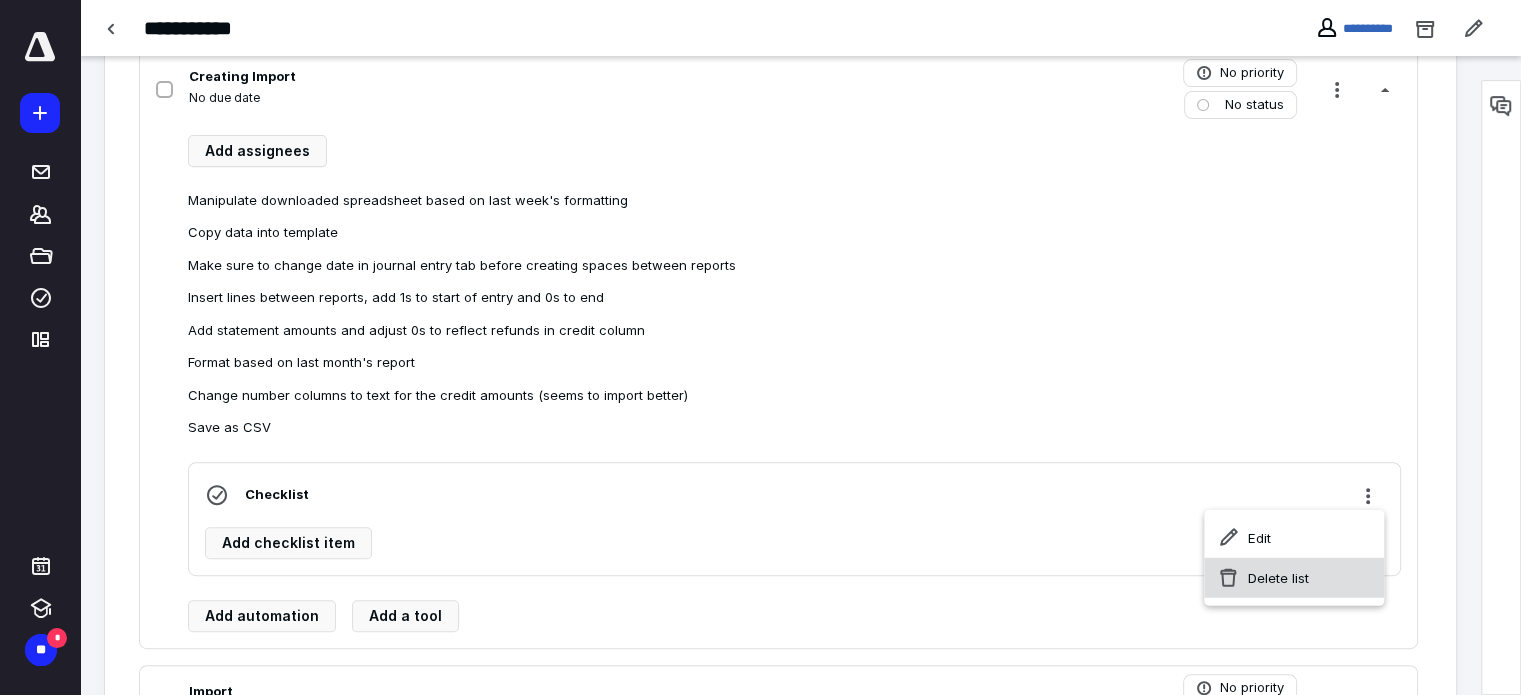 click on "Delete list" at bounding box center (1294, 578) 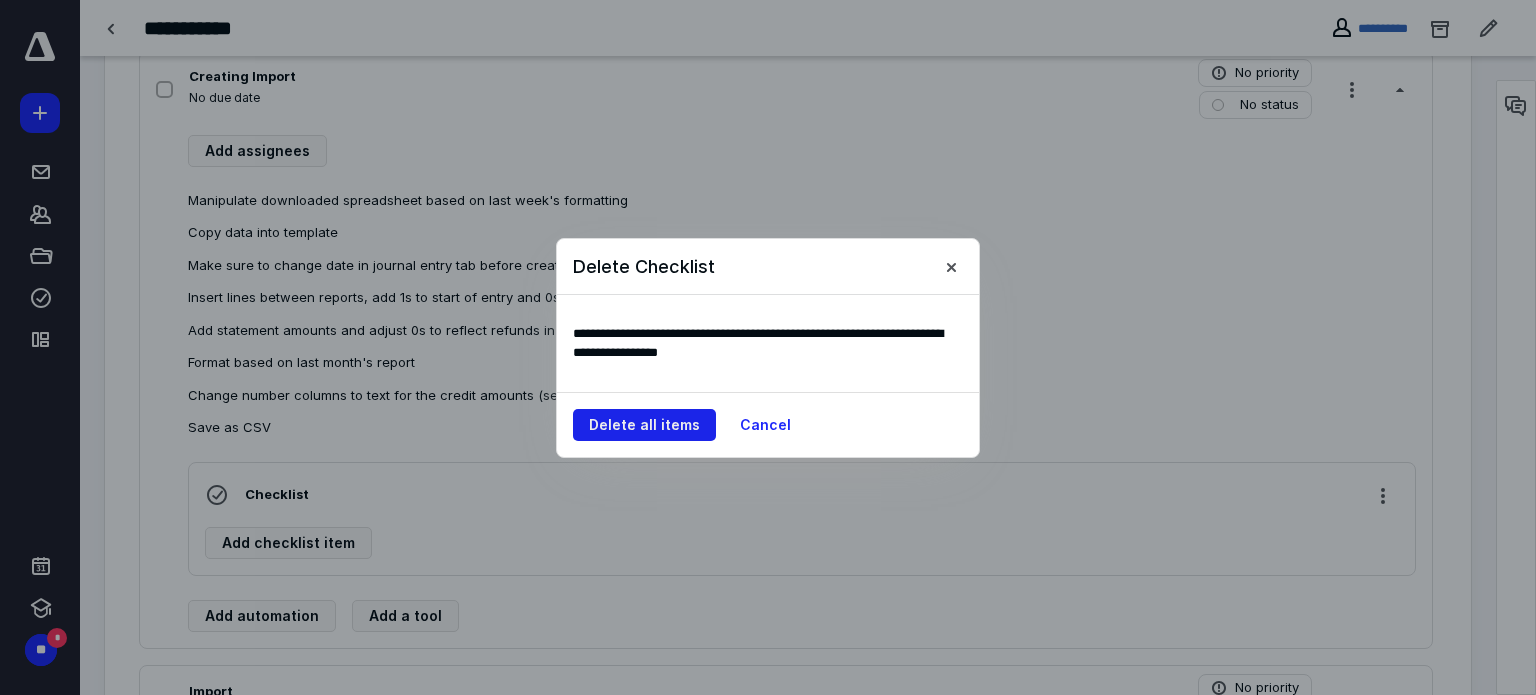 click on "Delete all items" at bounding box center [644, 425] 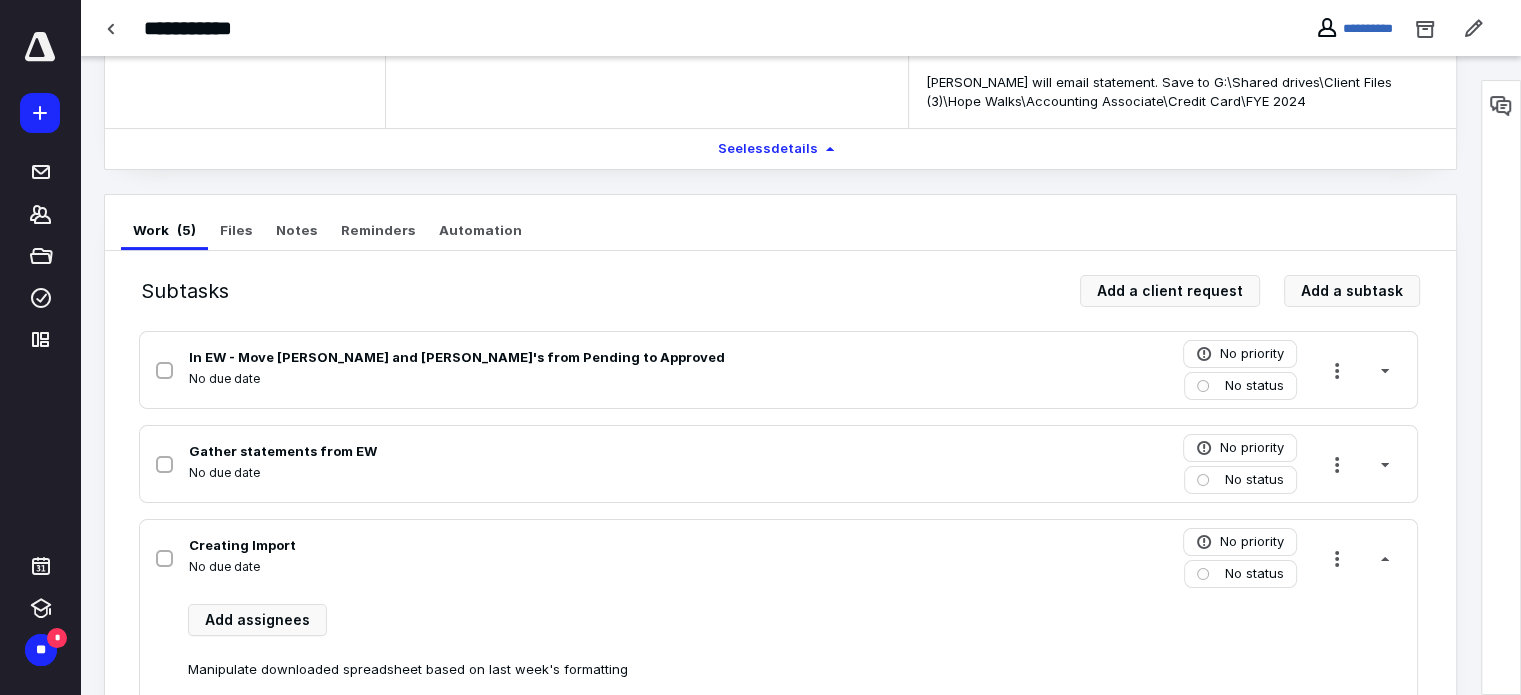 scroll, scrollTop: 316, scrollLeft: 0, axis: vertical 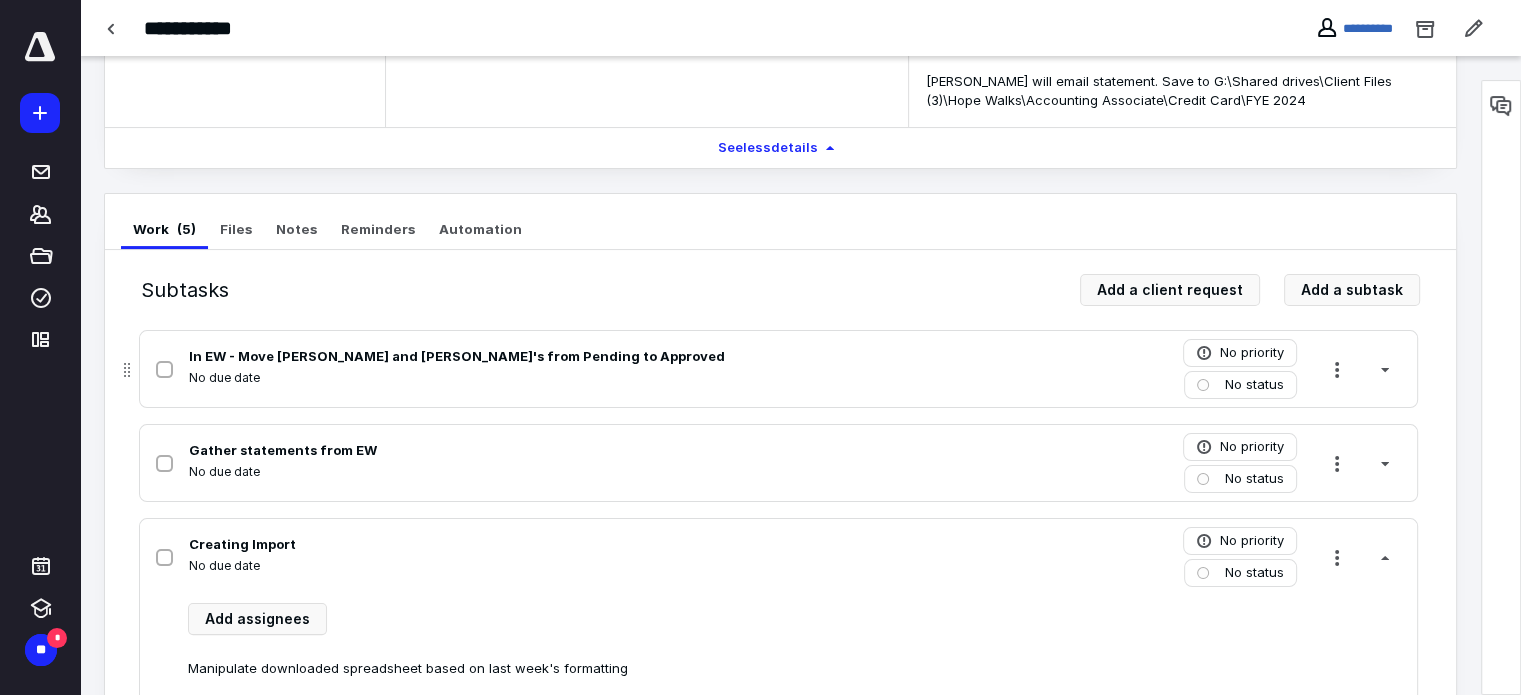 click at bounding box center [164, 369] 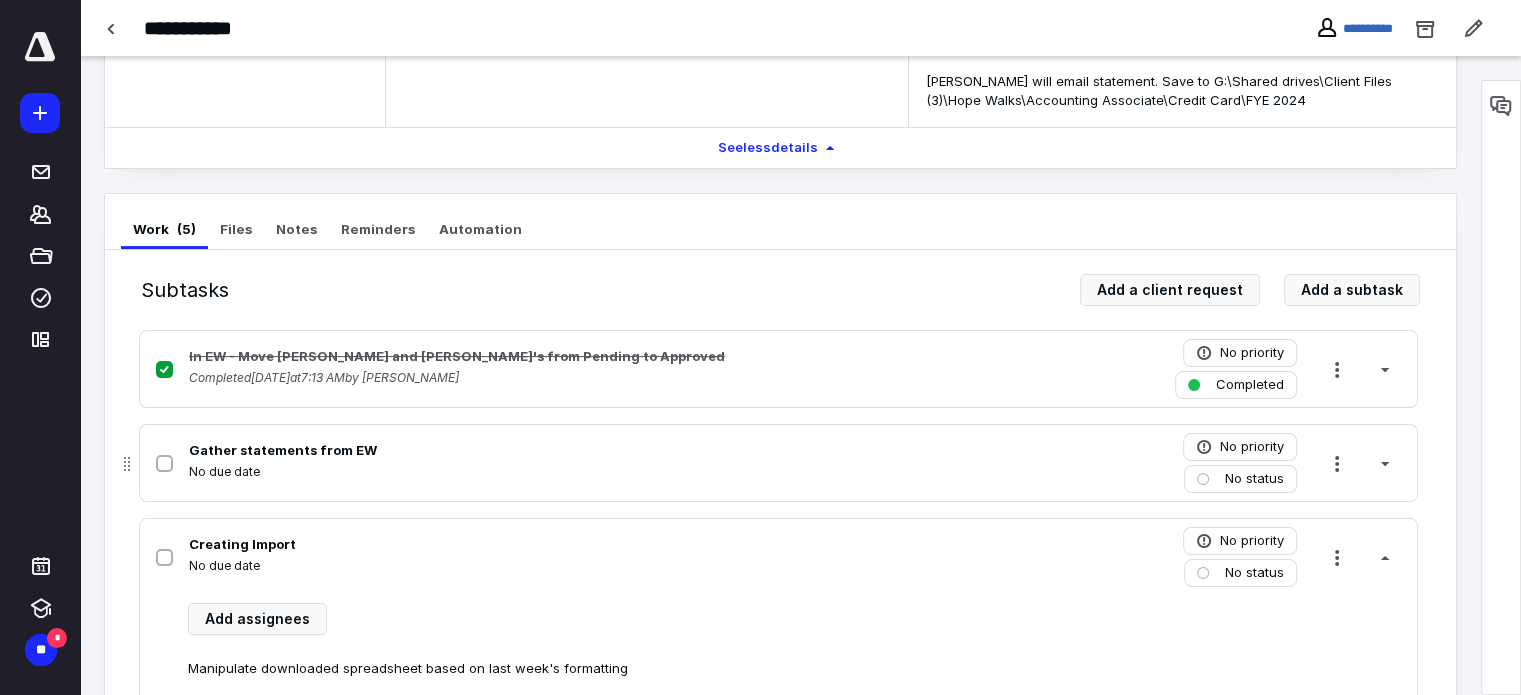 click 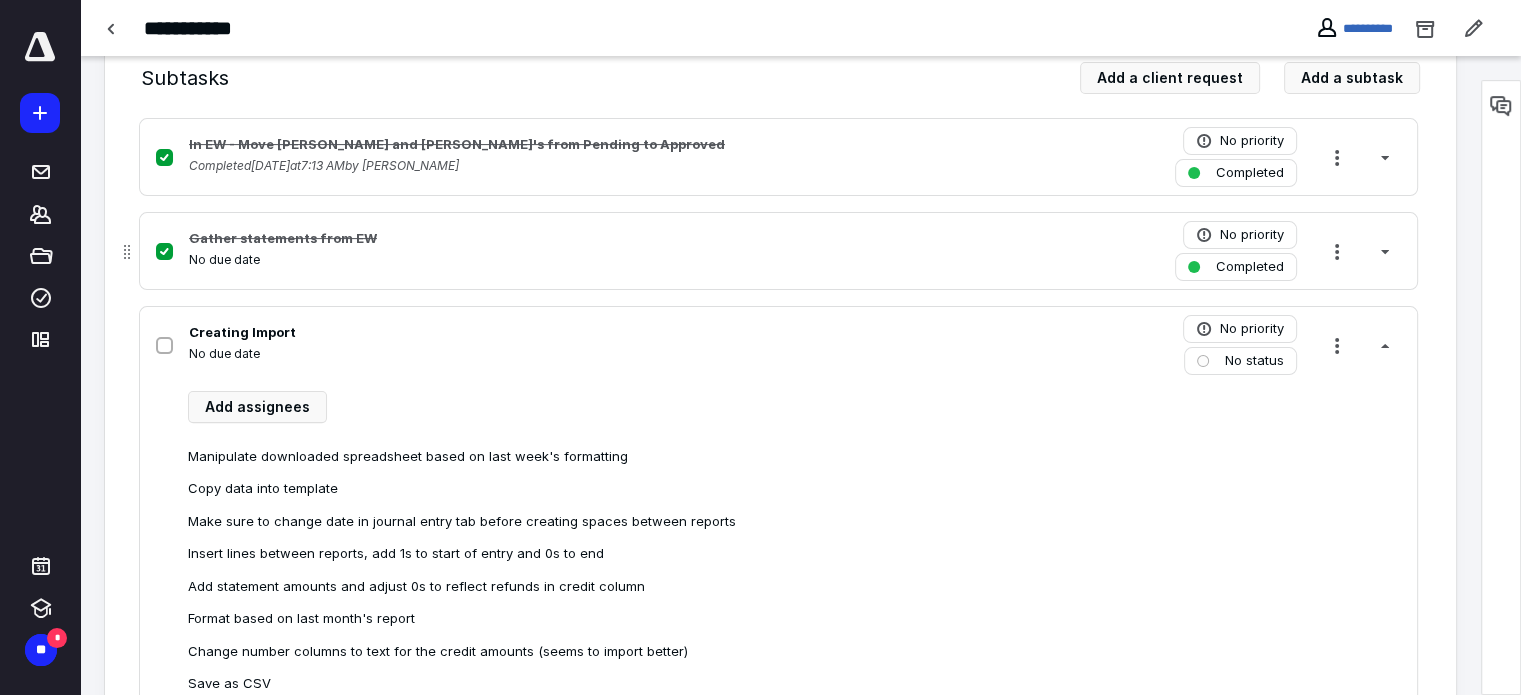 scroll, scrollTop: 530, scrollLeft: 0, axis: vertical 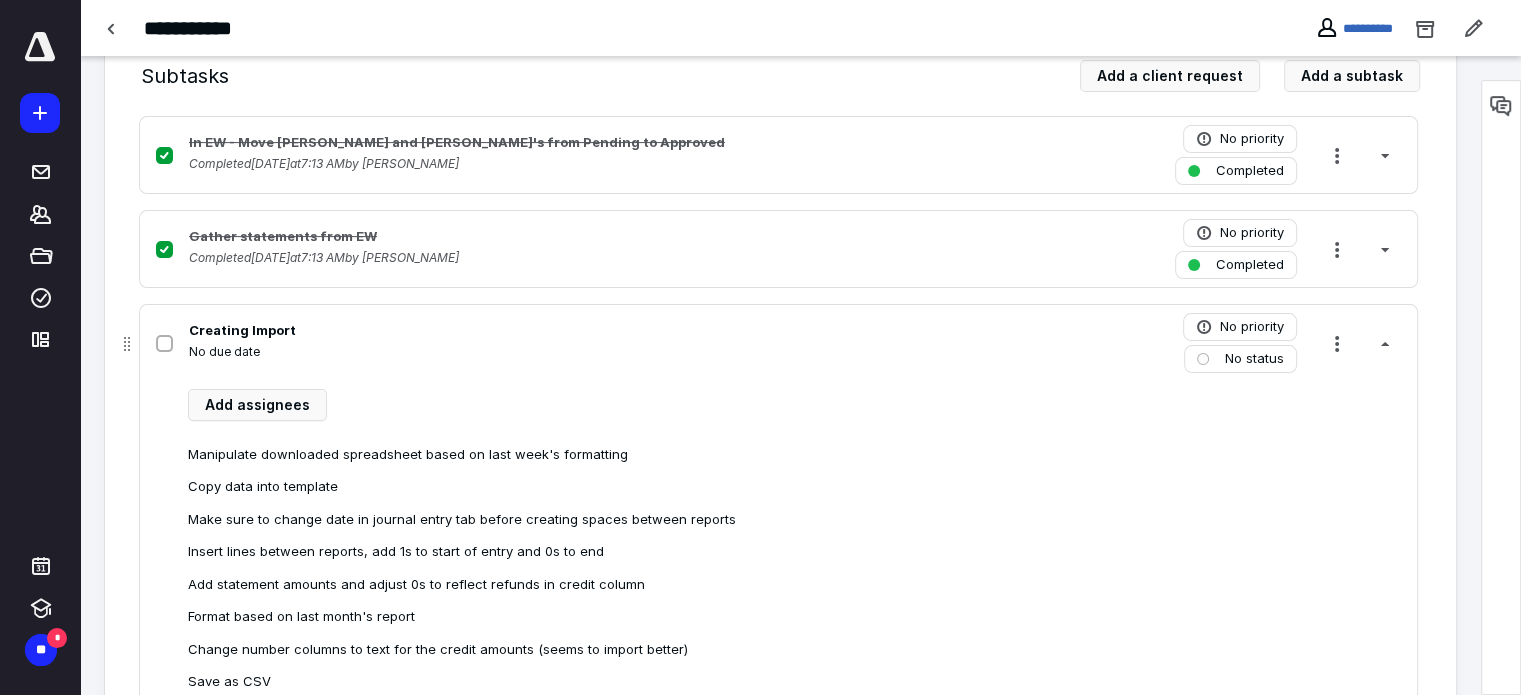 click at bounding box center (164, 343) 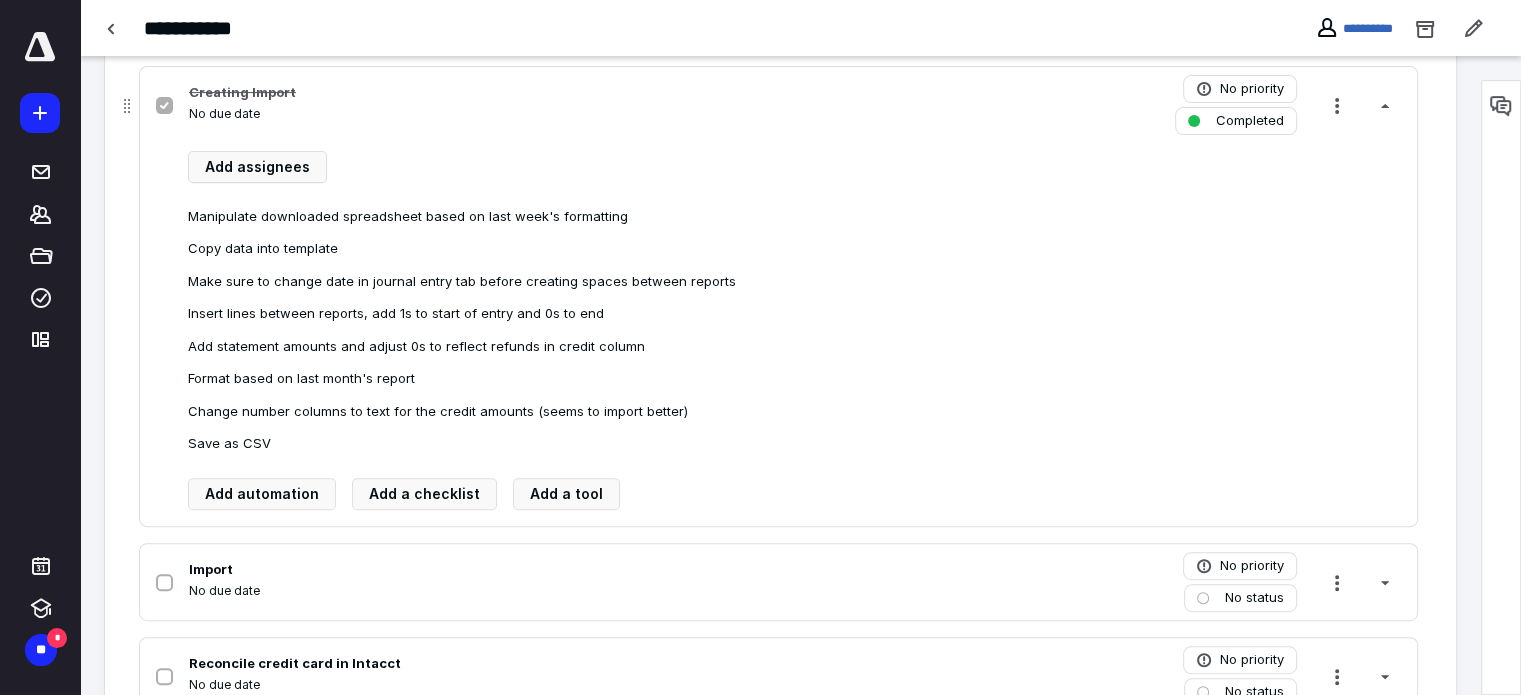 scroll, scrollTop: 835, scrollLeft: 0, axis: vertical 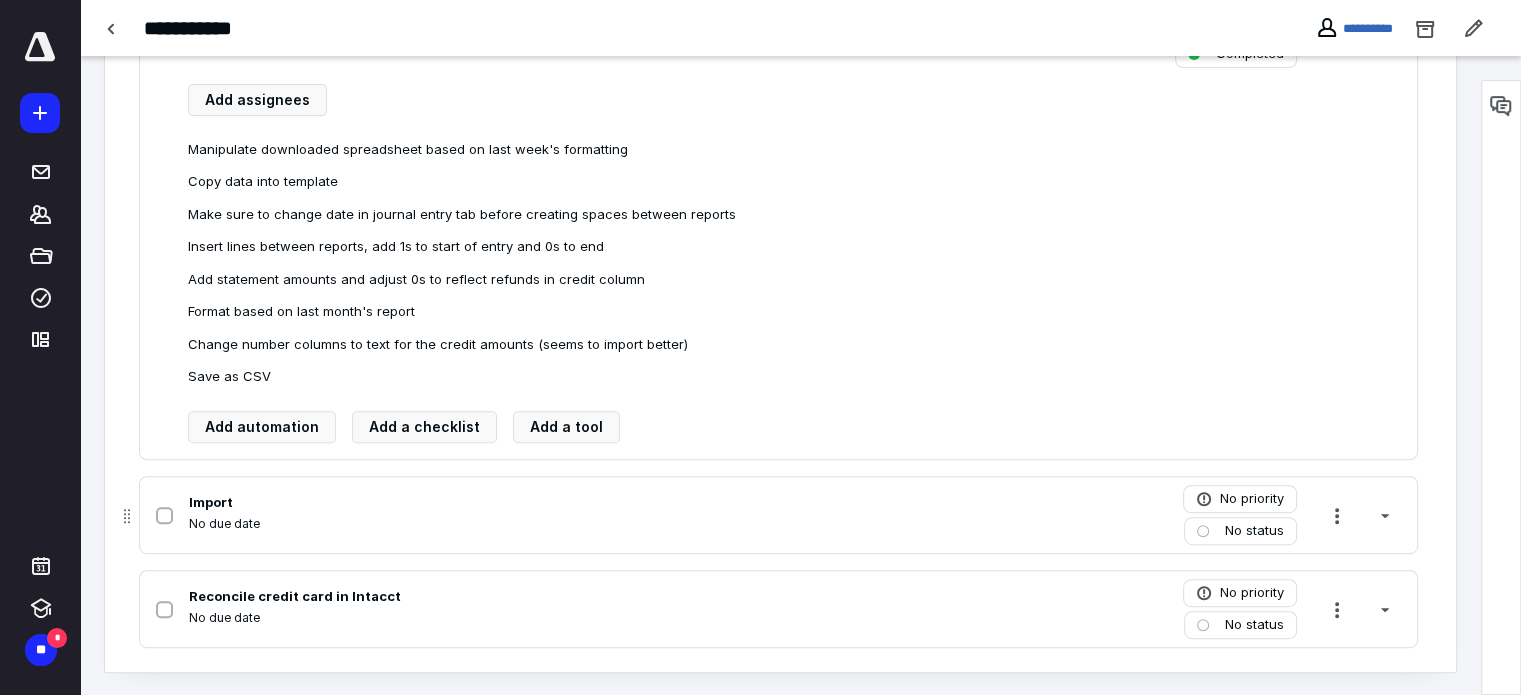 click at bounding box center (164, 515) 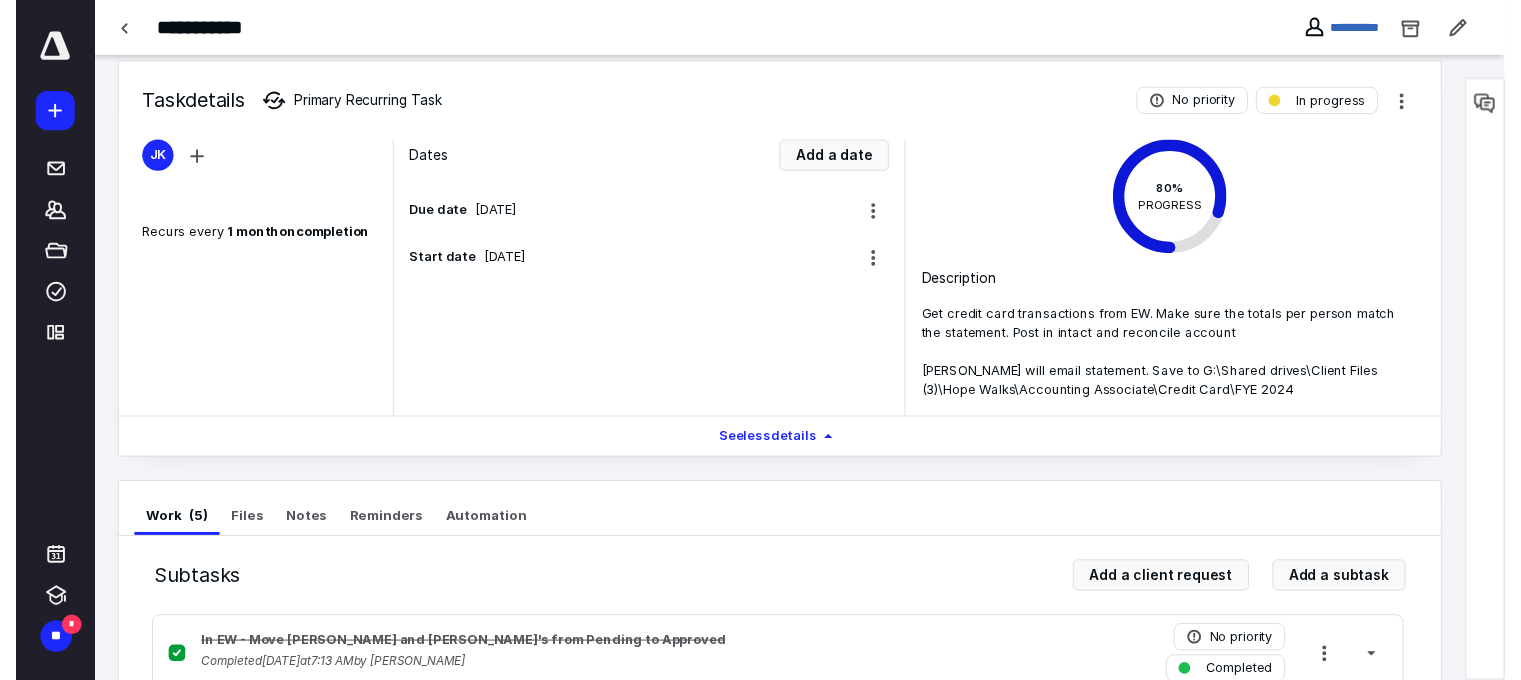scroll, scrollTop: 0, scrollLeft: 0, axis: both 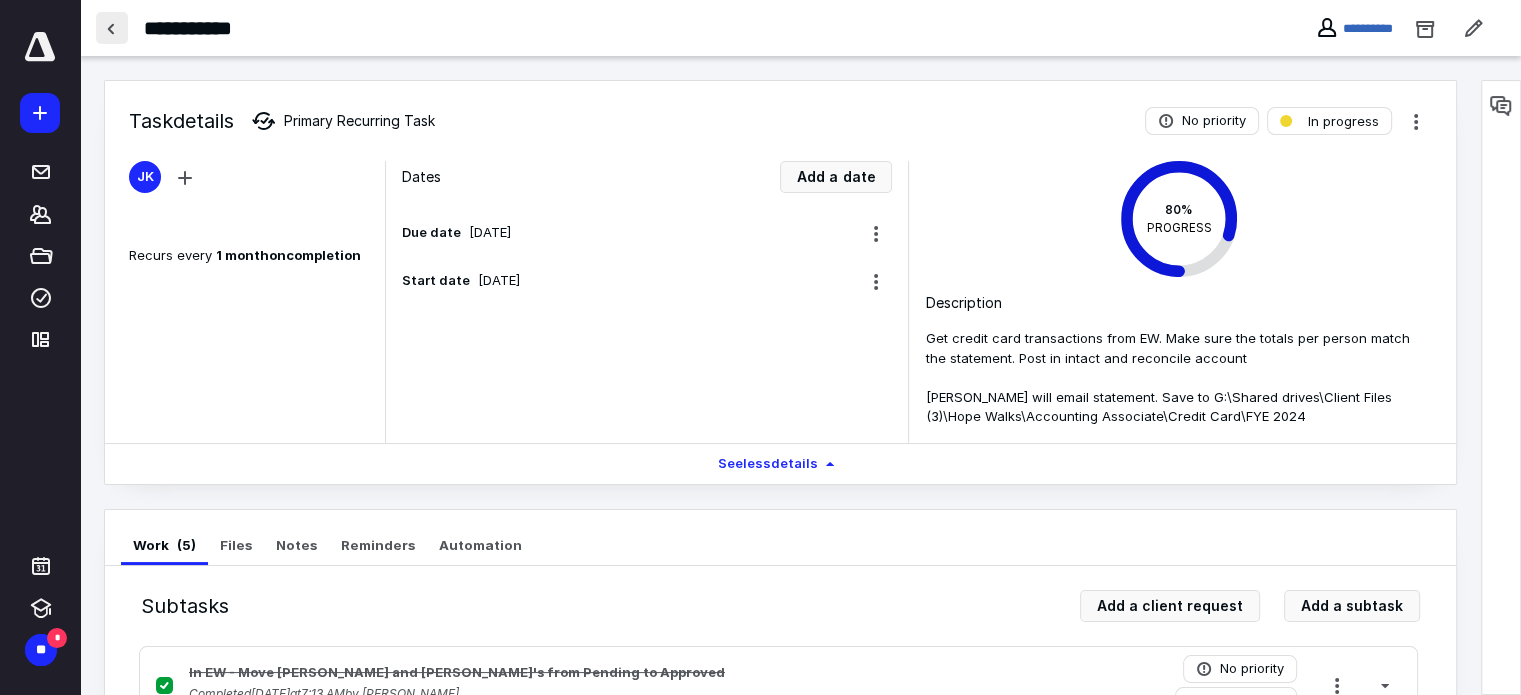 click at bounding box center (112, 28) 